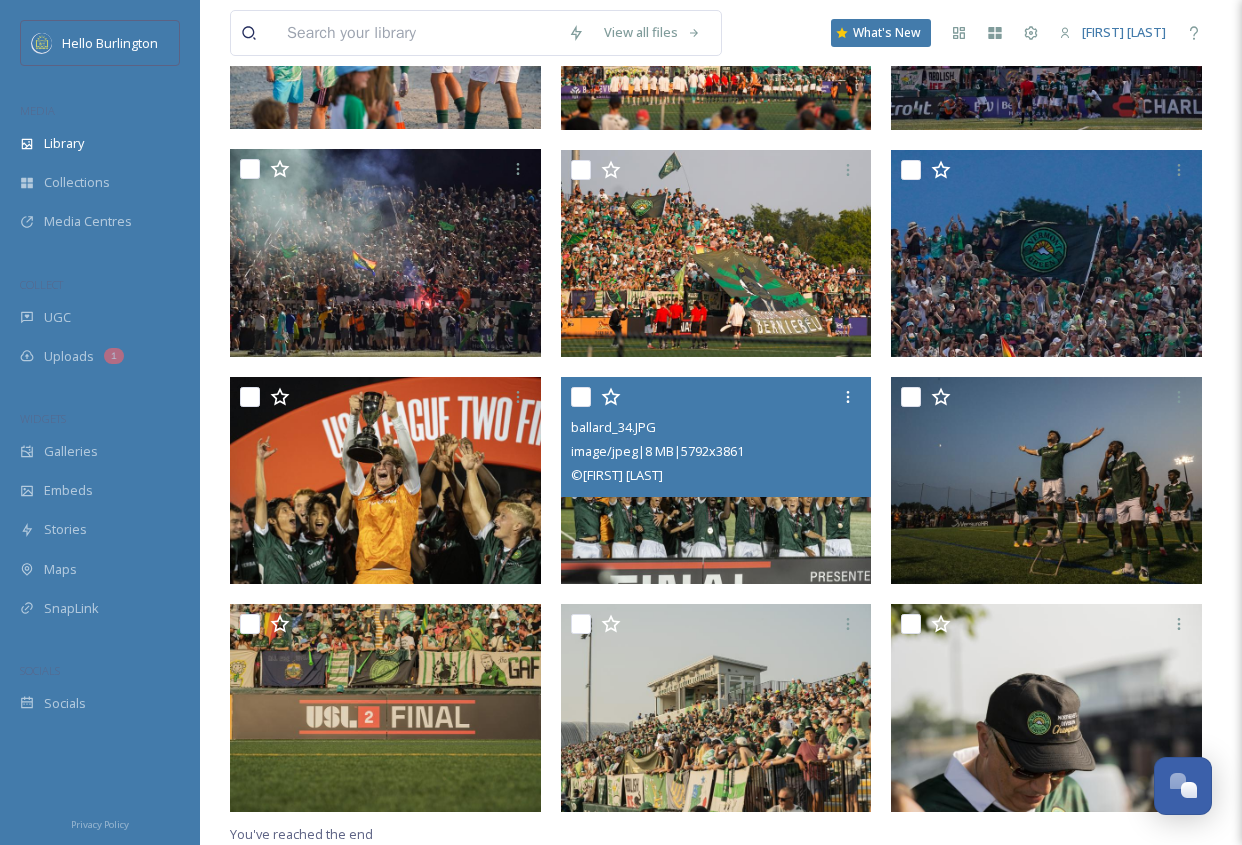 scroll, scrollTop: 0, scrollLeft: 0, axis: both 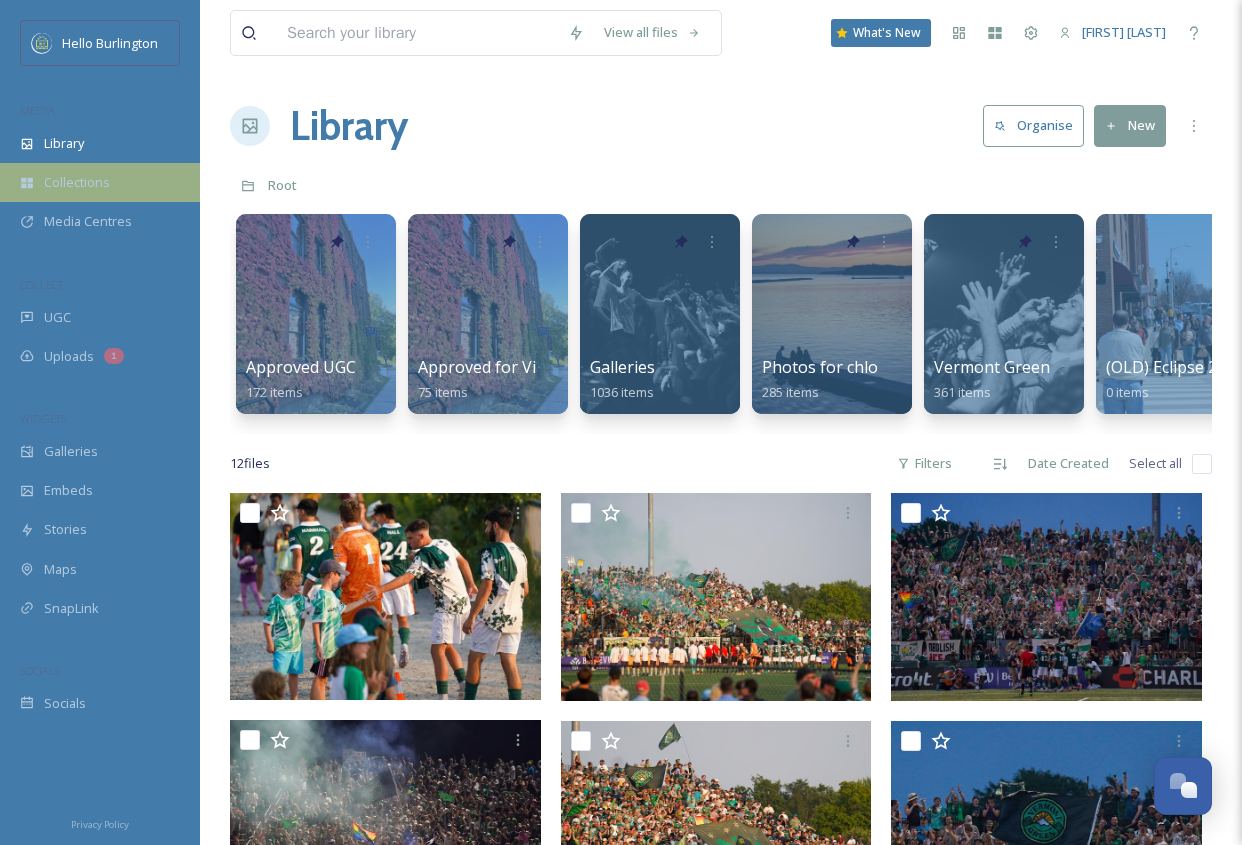 click on "Collections" at bounding box center [100, 182] 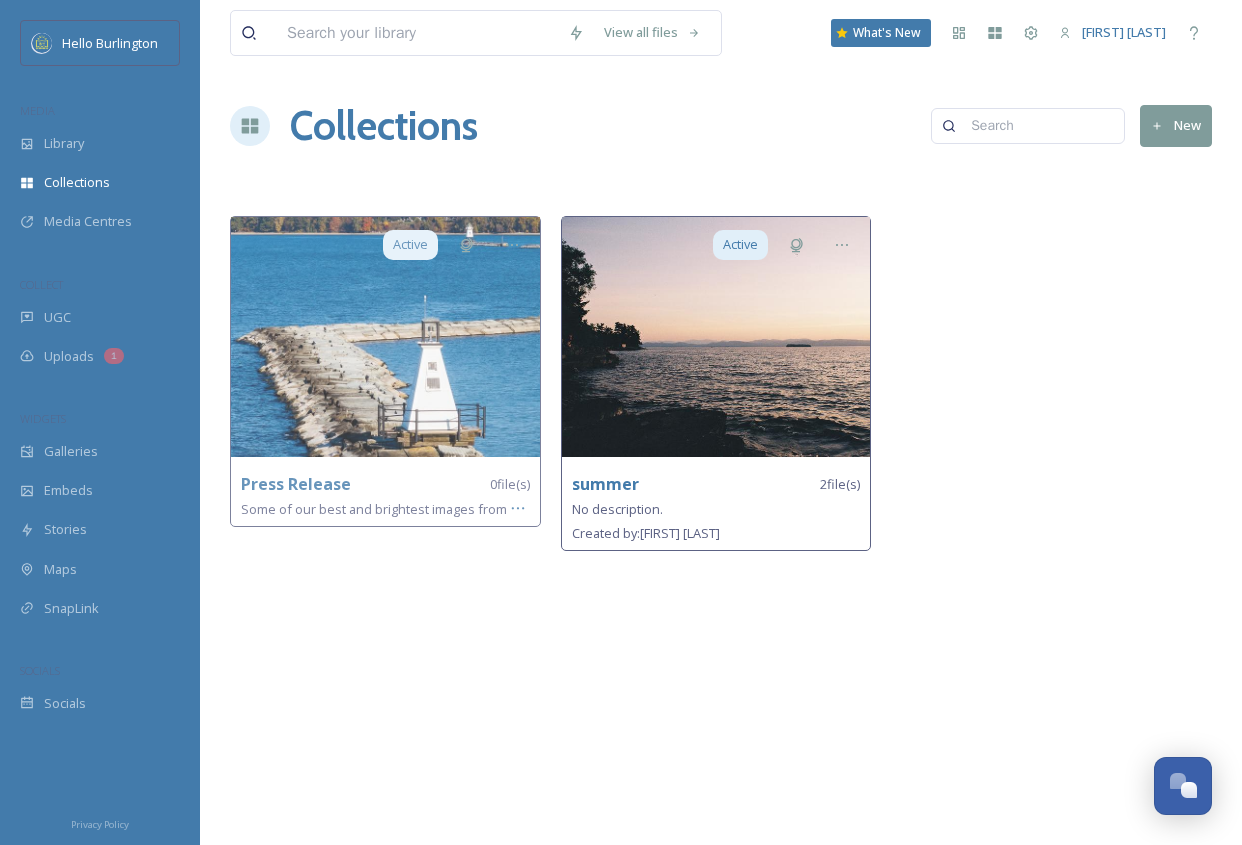 click at bounding box center [716, 337] 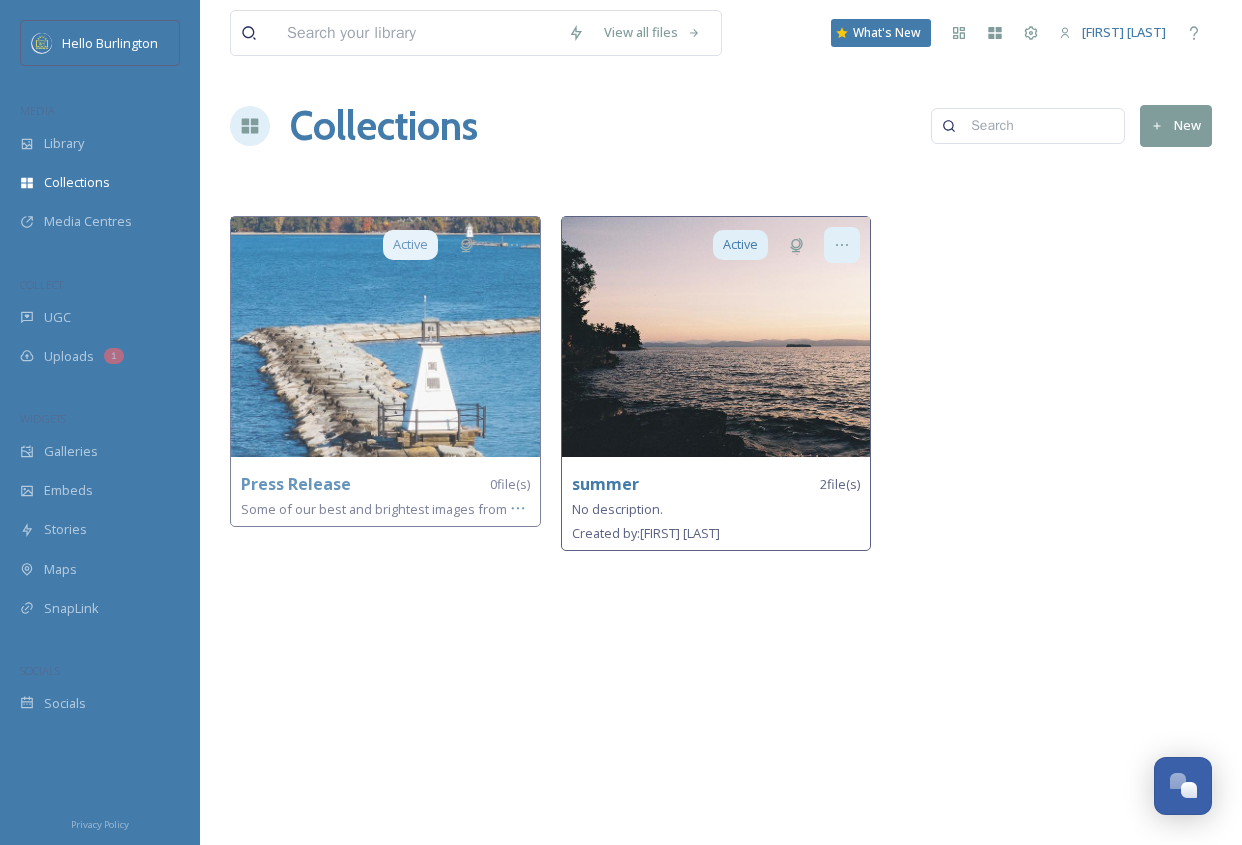 click at bounding box center [842, 245] 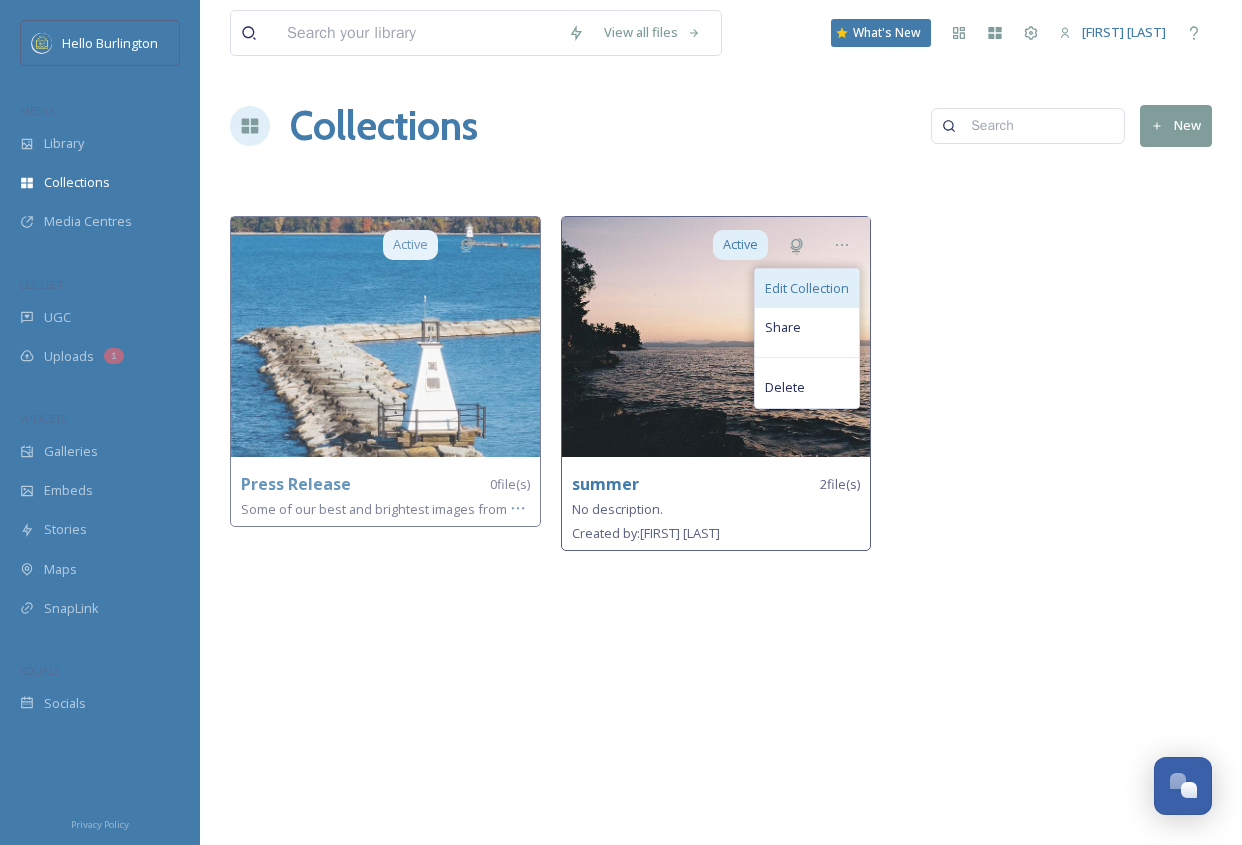 click on "Edit Collection" at bounding box center [807, 288] 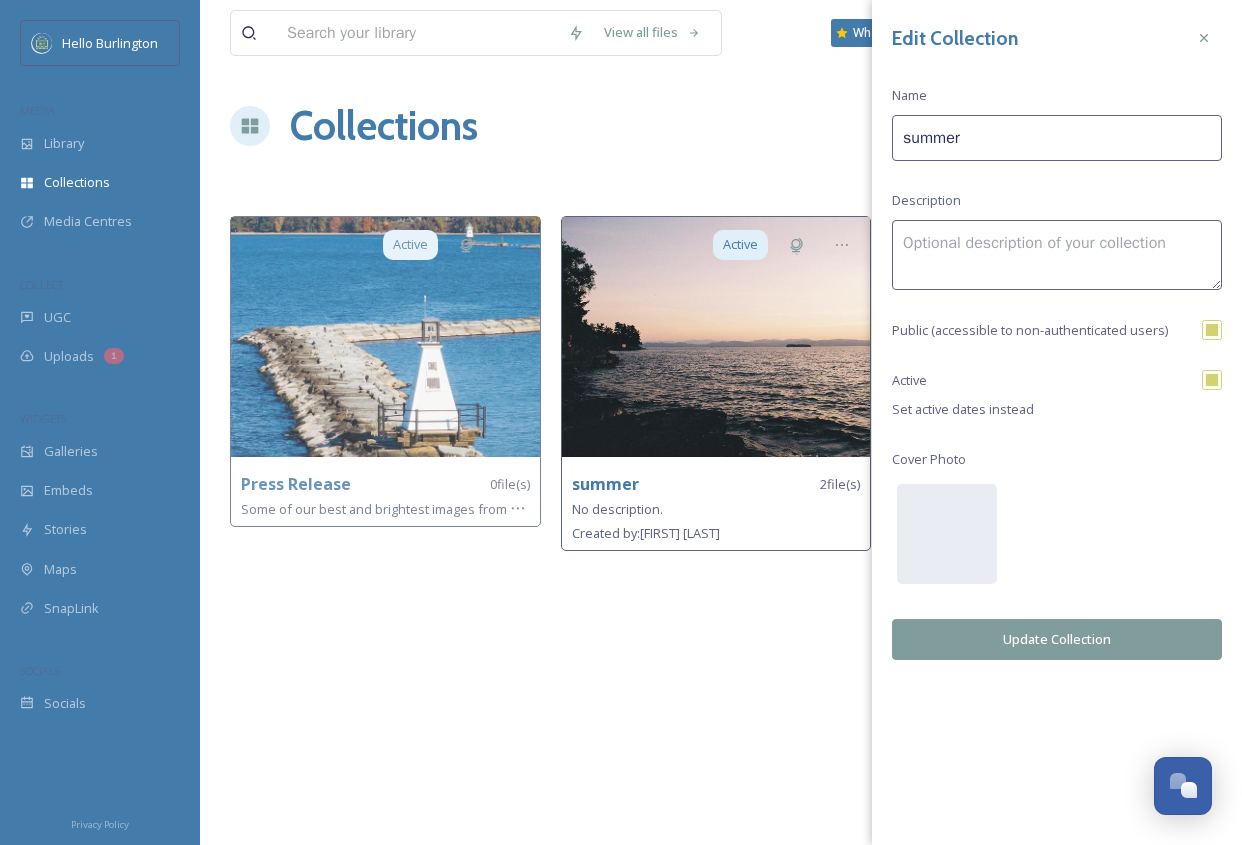 click on "summer" at bounding box center [1057, 138] 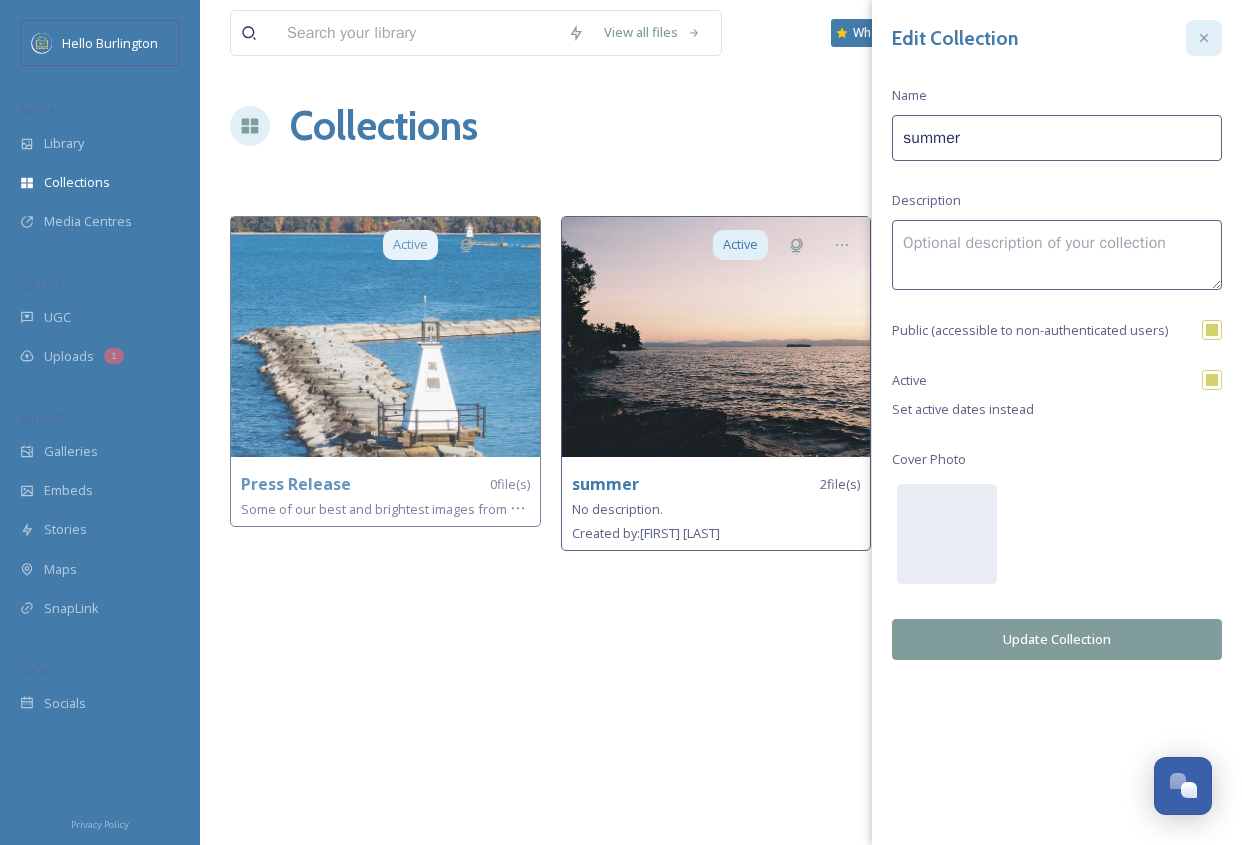 click at bounding box center [1204, 38] 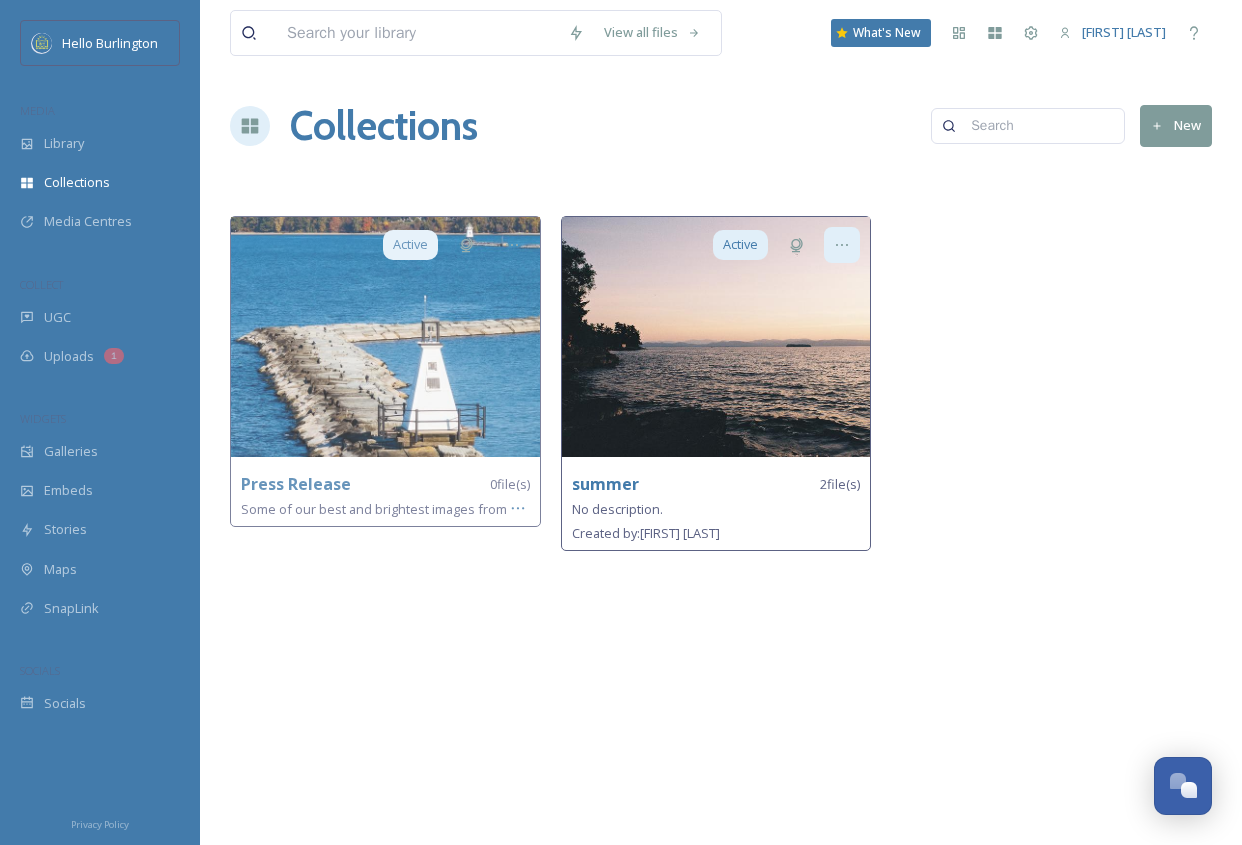 click at bounding box center (842, 245) 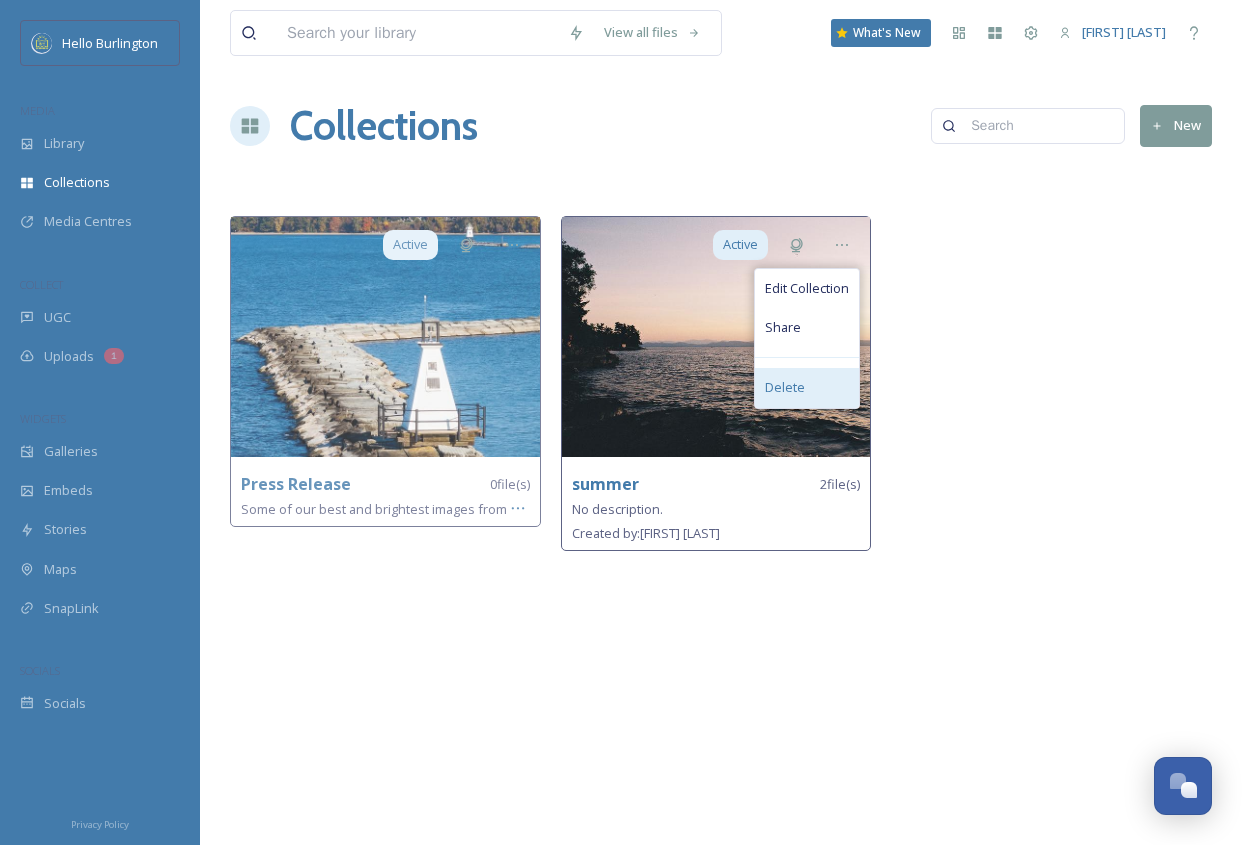 click on "Delete" at bounding box center [785, 387] 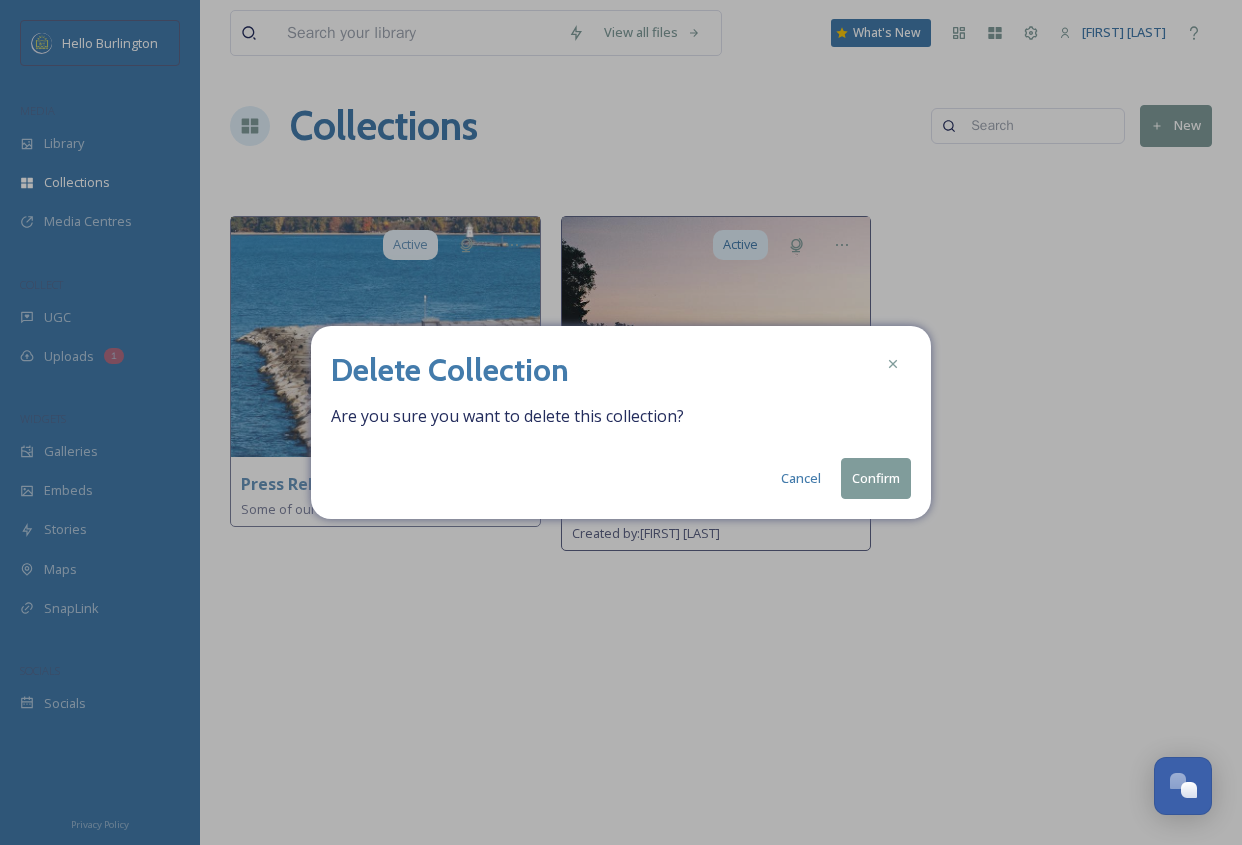 click on "Confirm" at bounding box center [876, 478] 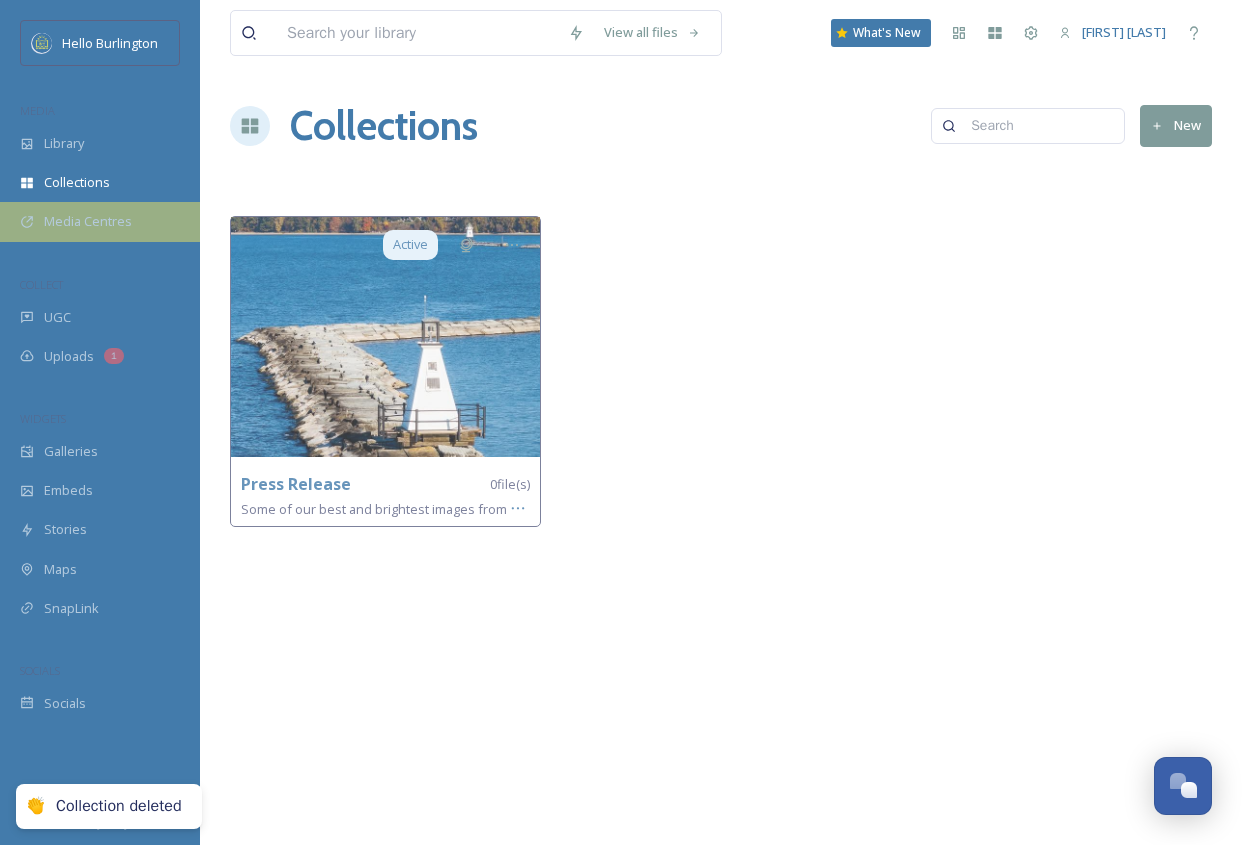 click on "Media Centres" at bounding box center (88, 221) 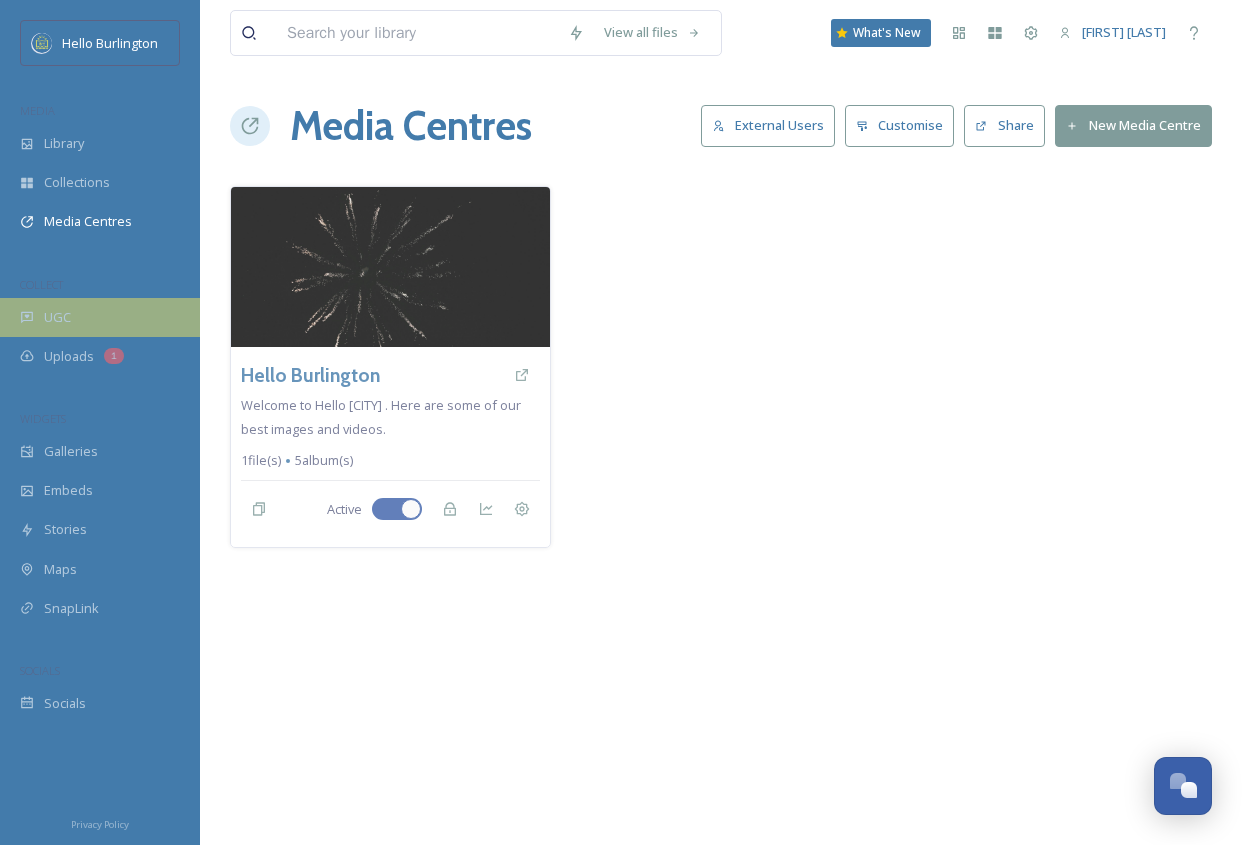 click on "UGC" at bounding box center [100, 317] 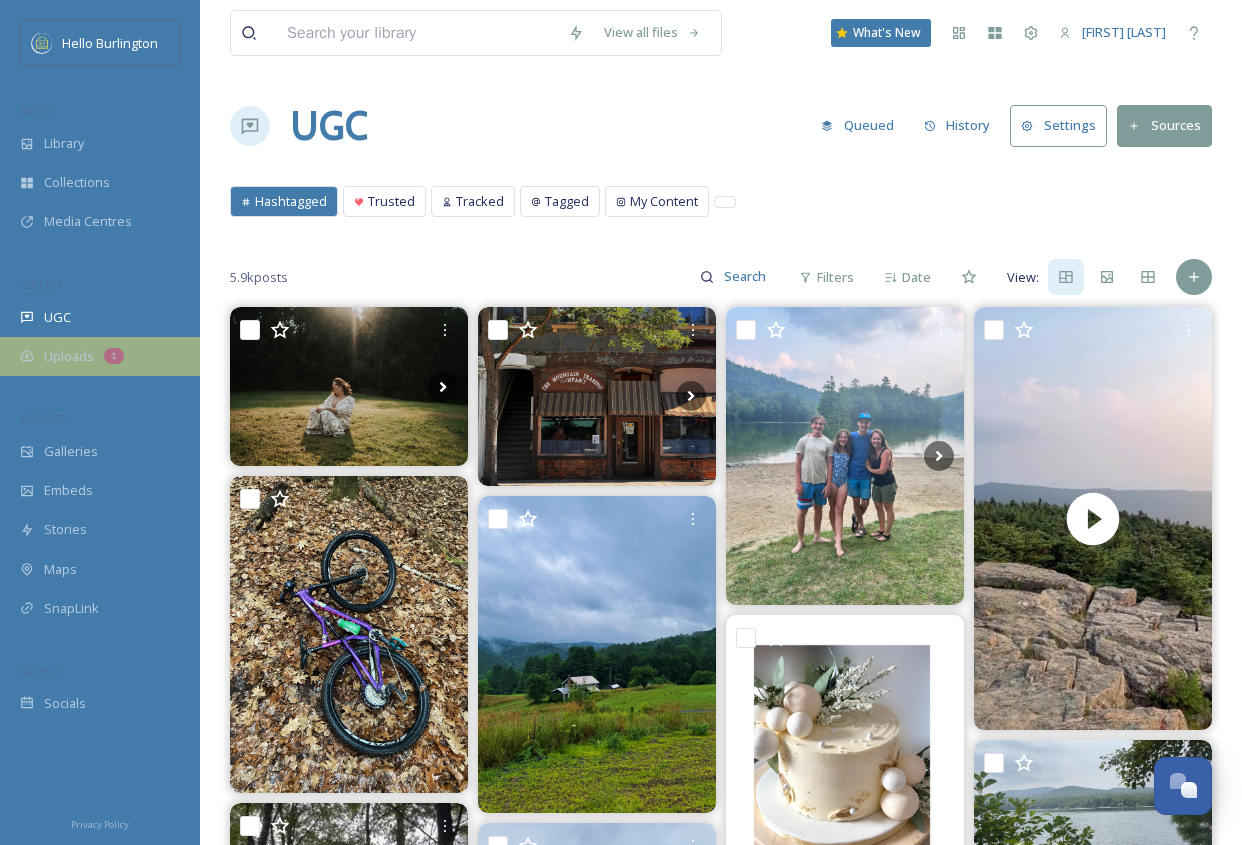 click on "1" at bounding box center [114, 356] 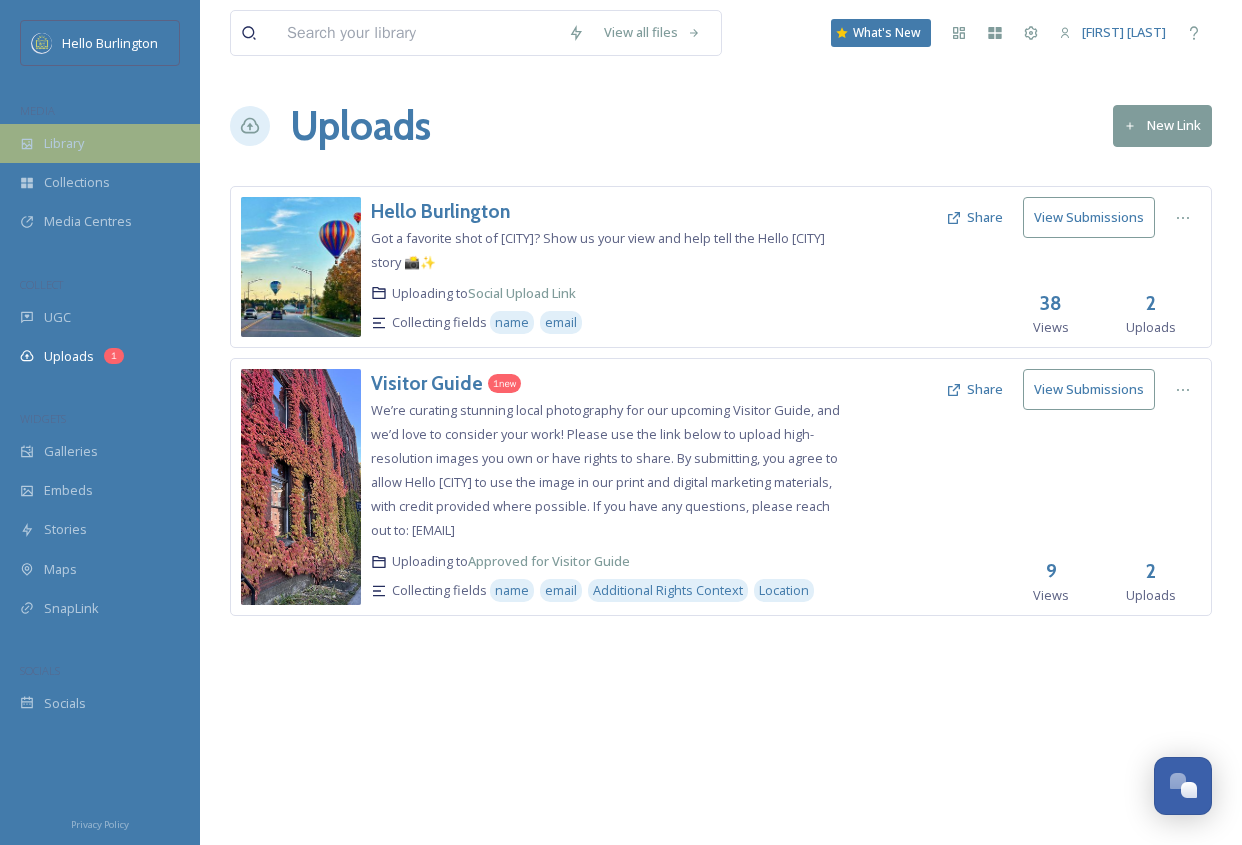click on "Library" at bounding box center [64, 143] 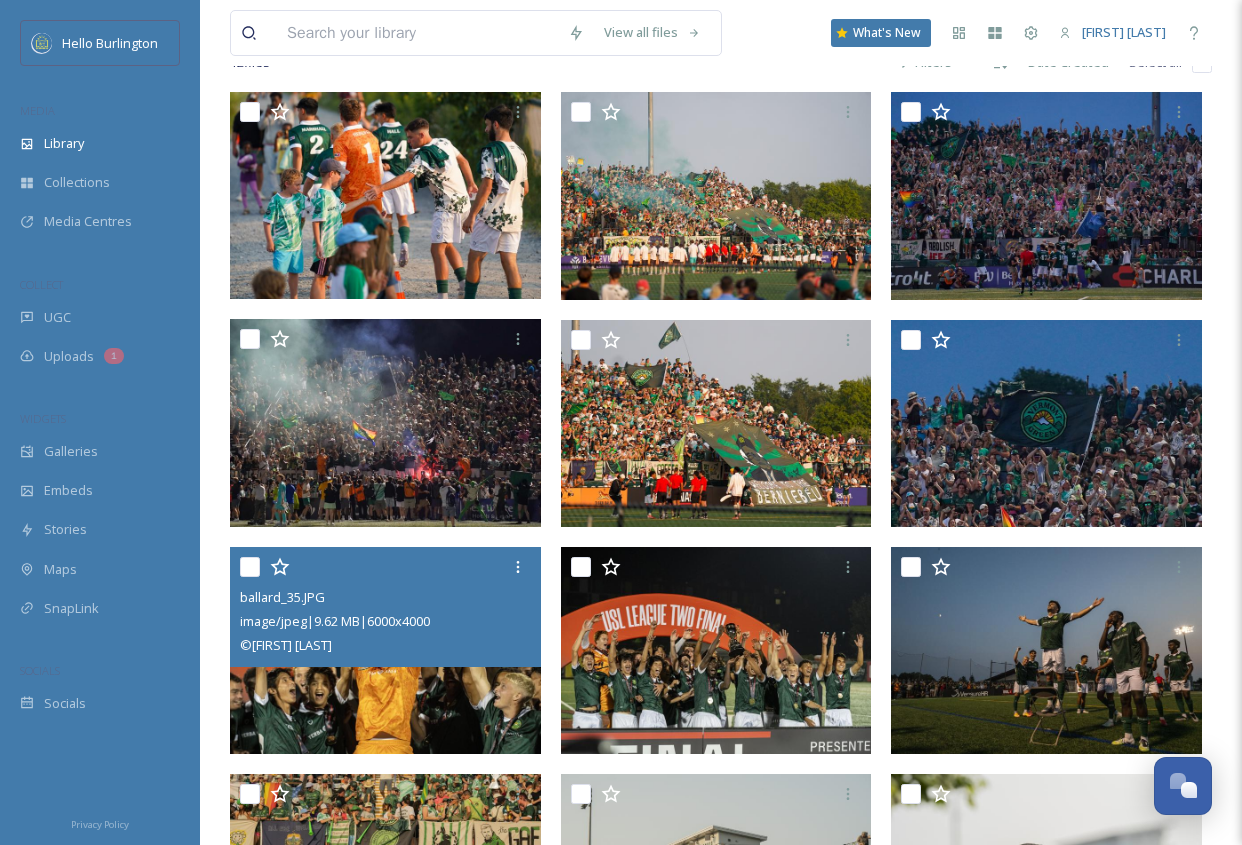 scroll, scrollTop: 265, scrollLeft: 0, axis: vertical 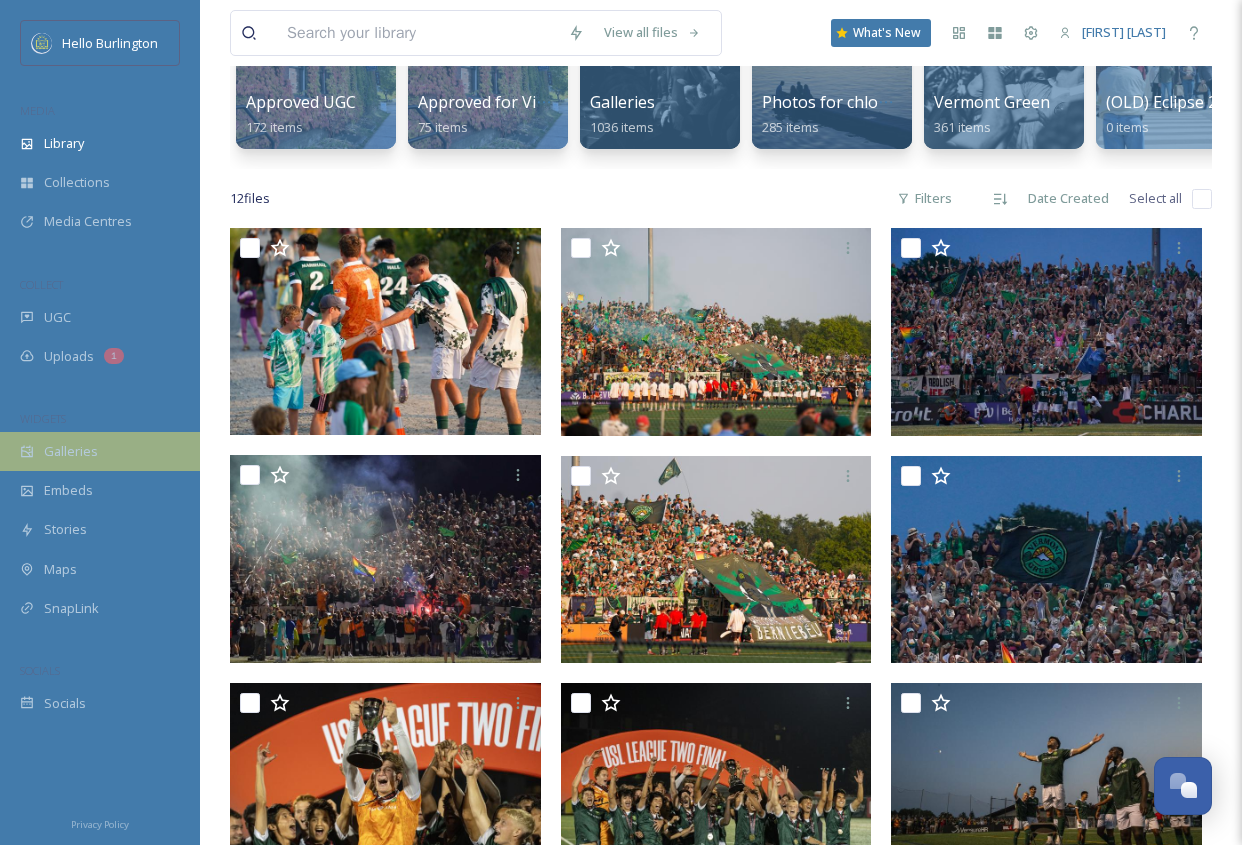 click on "Galleries" at bounding box center (100, 451) 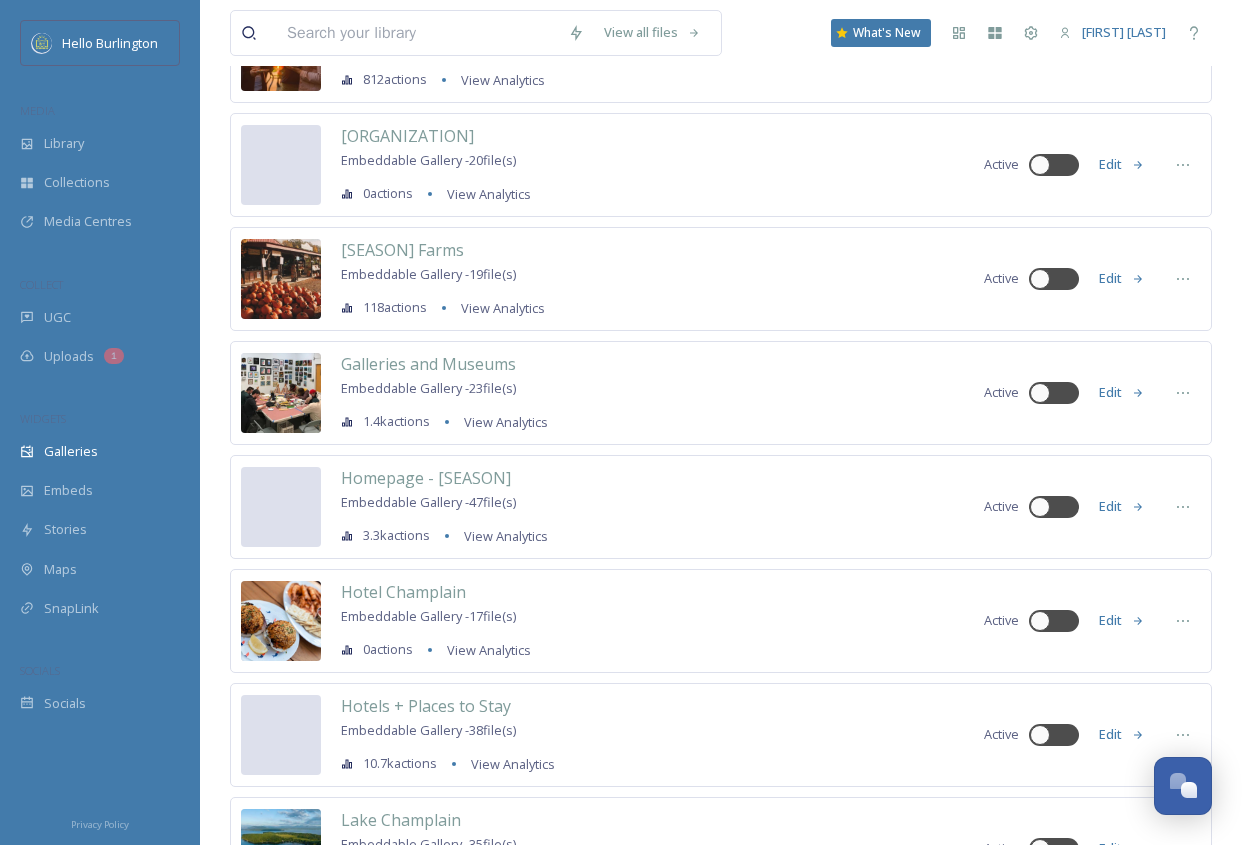 scroll, scrollTop: 1910, scrollLeft: 0, axis: vertical 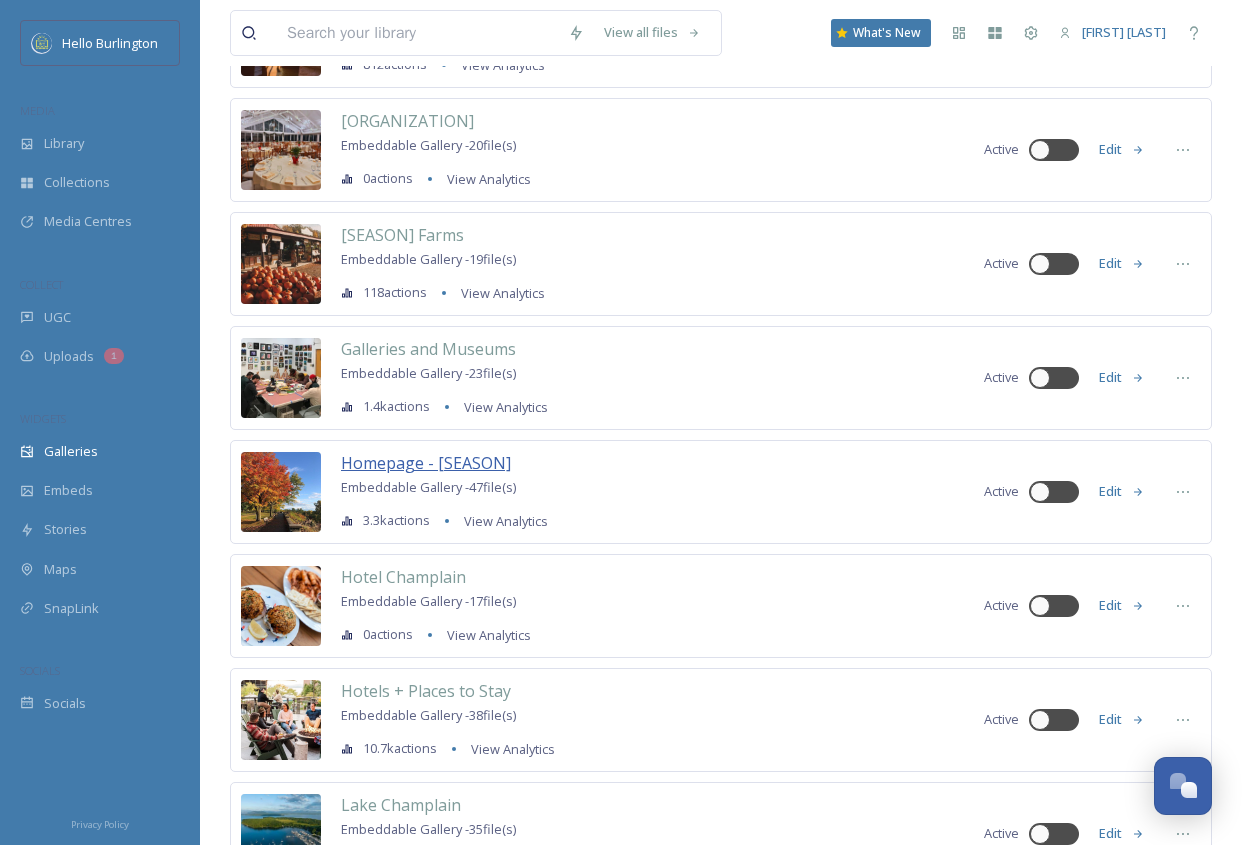 click on "Homepage - [SEASON]" at bounding box center [426, 463] 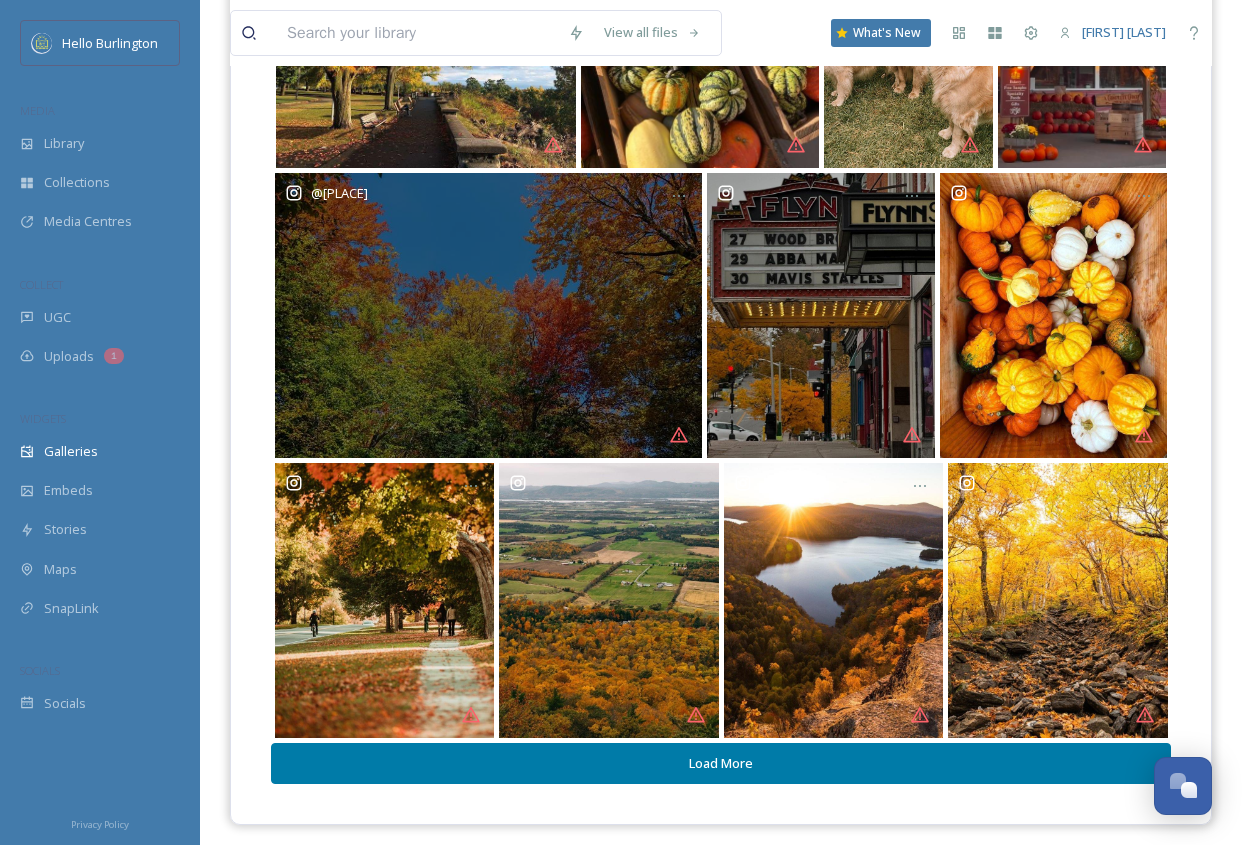 scroll, scrollTop: 458, scrollLeft: 0, axis: vertical 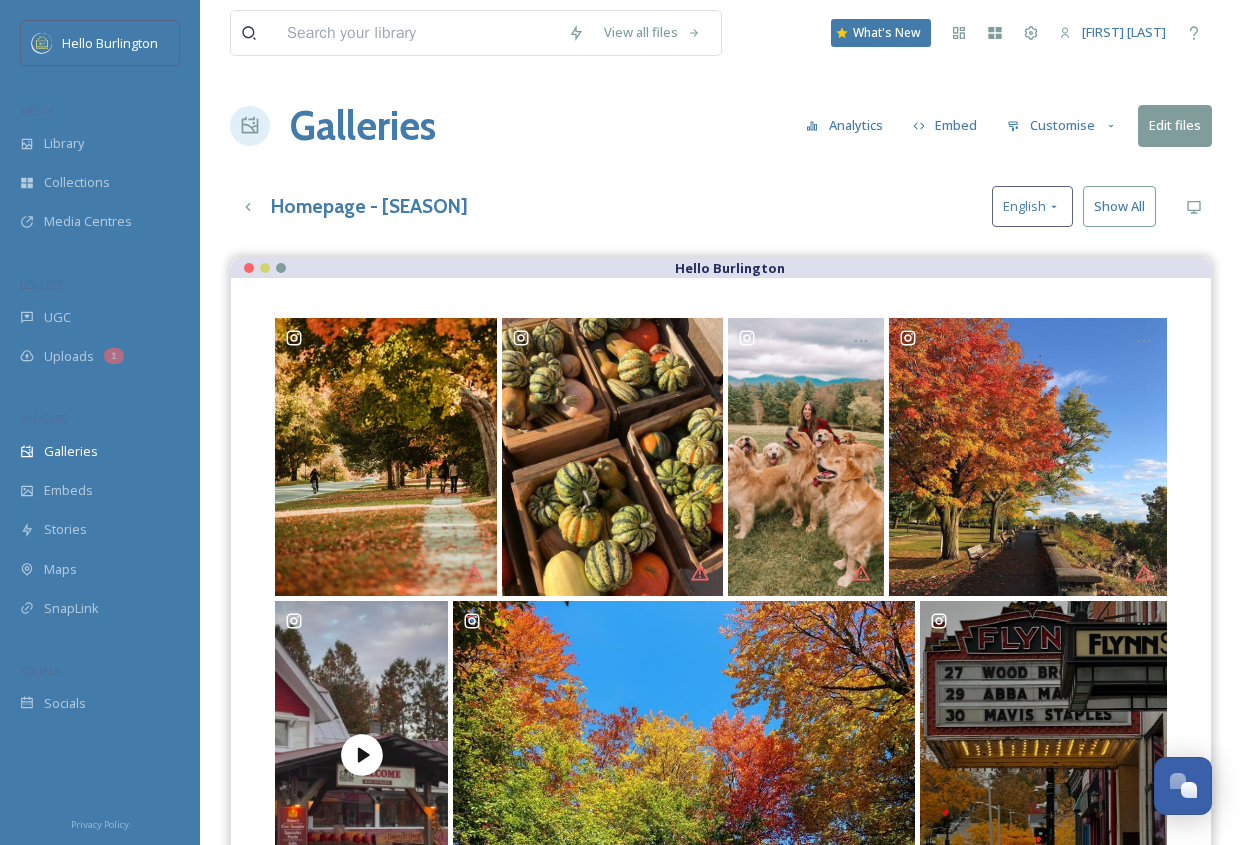 drag, startPoint x: 420, startPoint y: 627, endPoint x: 798, endPoint y: 2, distance: 730.417 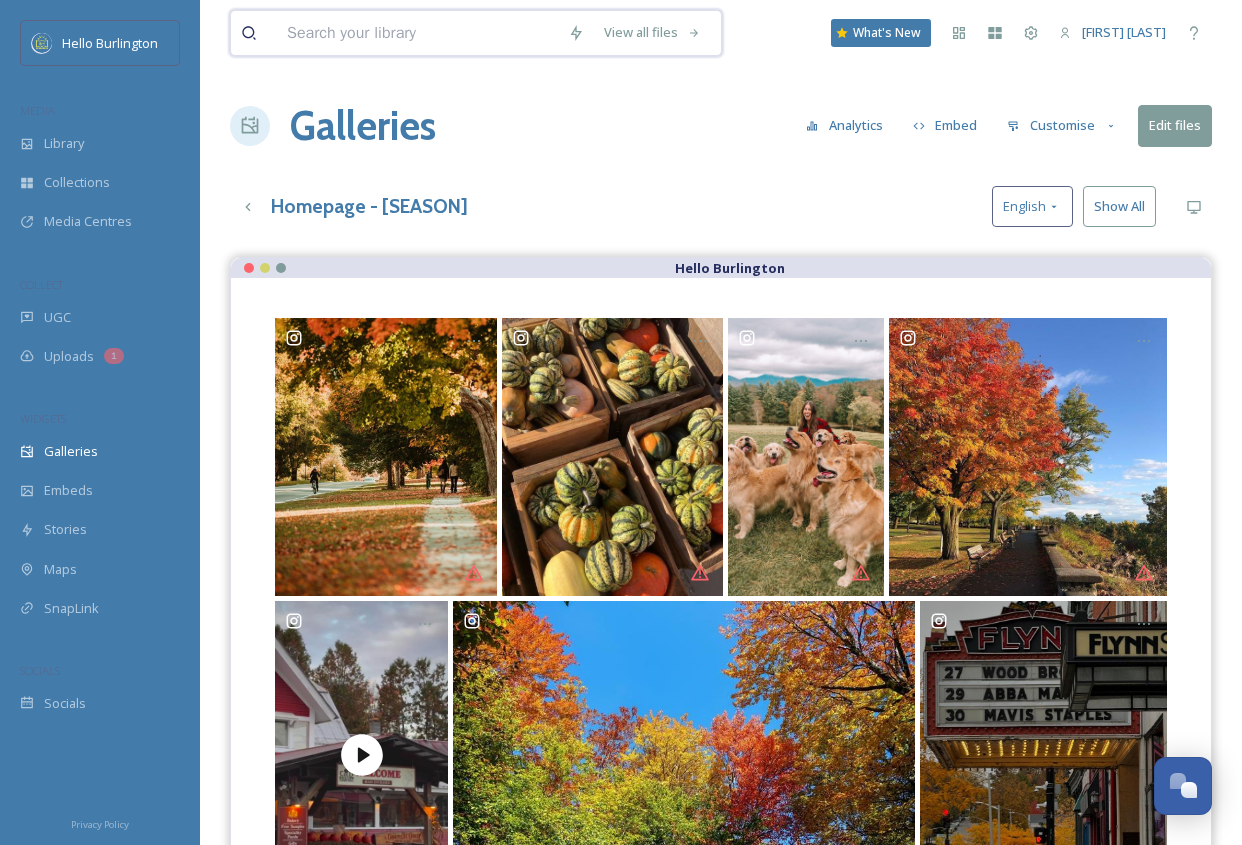 click at bounding box center [417, 33] 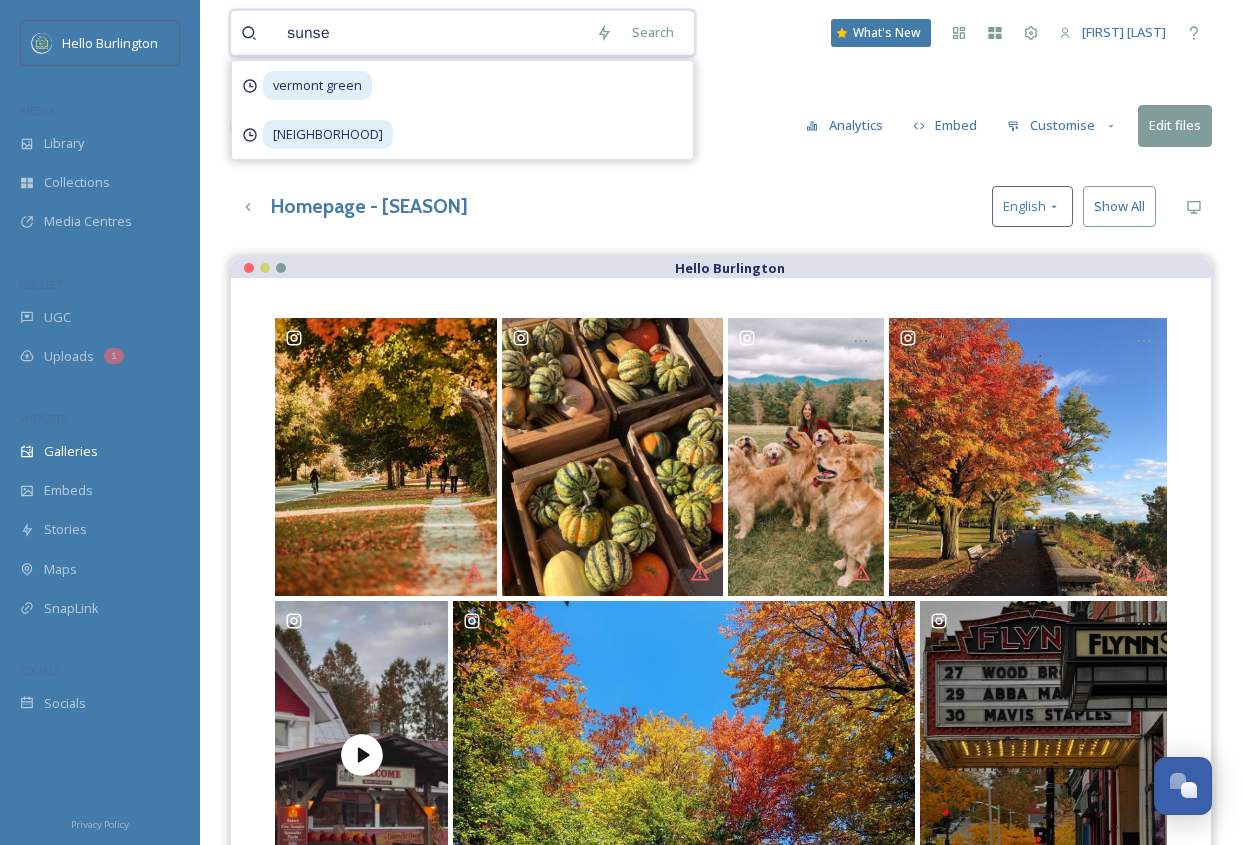 type on "sunset" 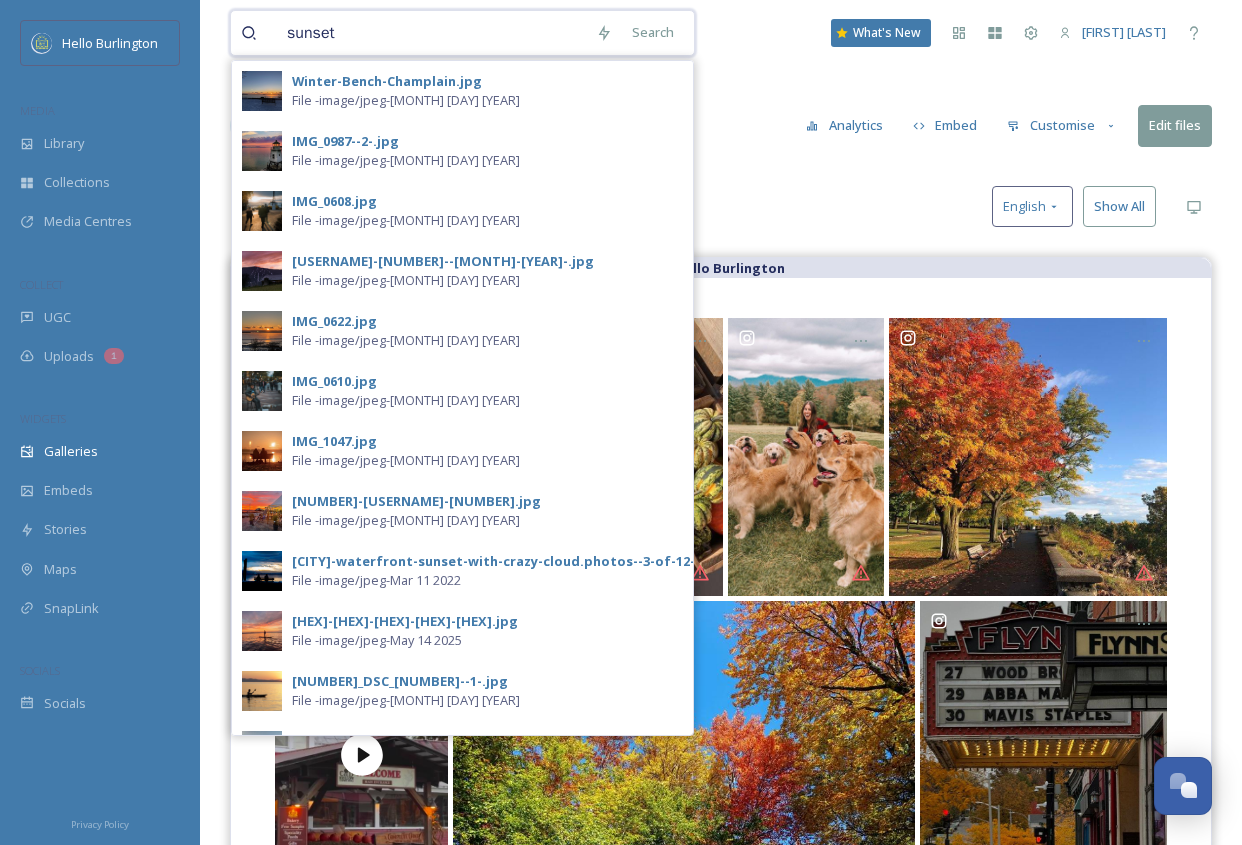 type 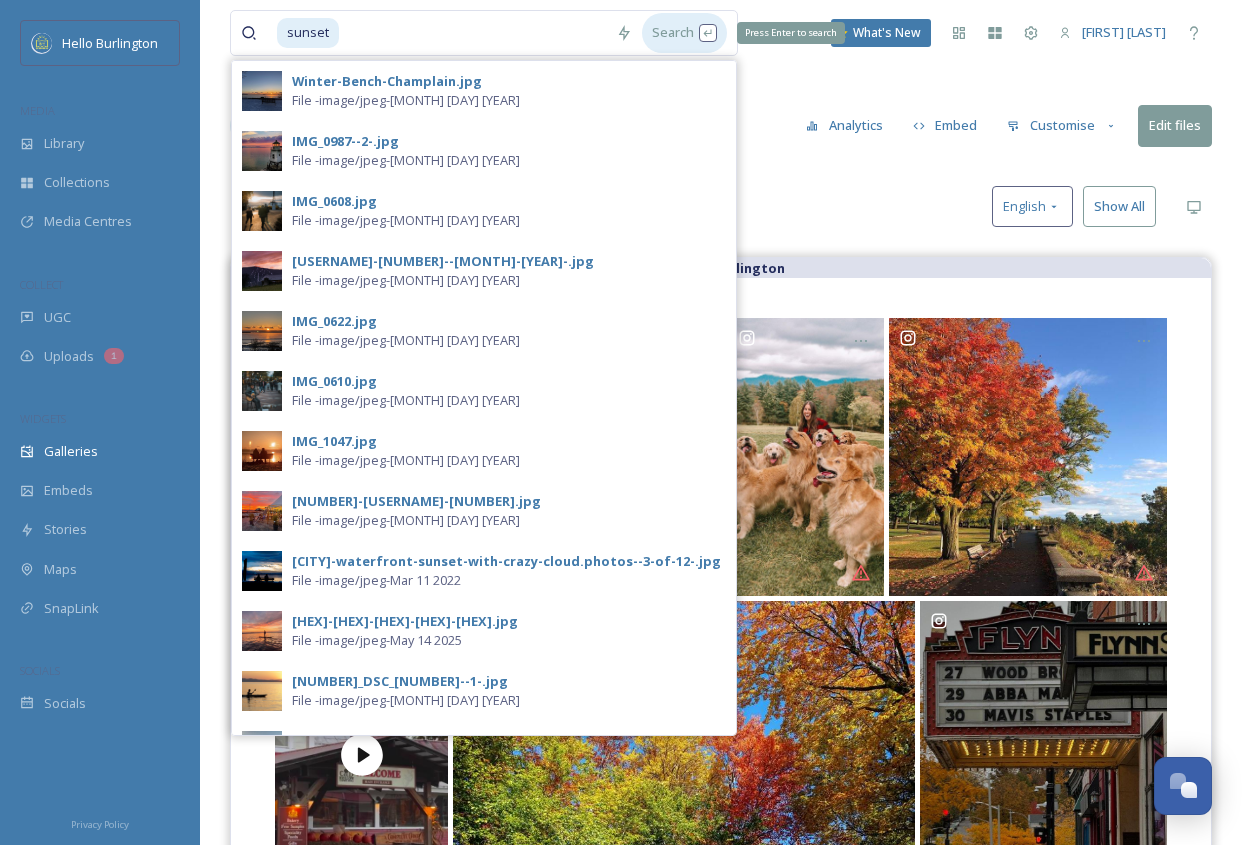 click on "Search Press Enter to search" at bounding box center [684, 32] 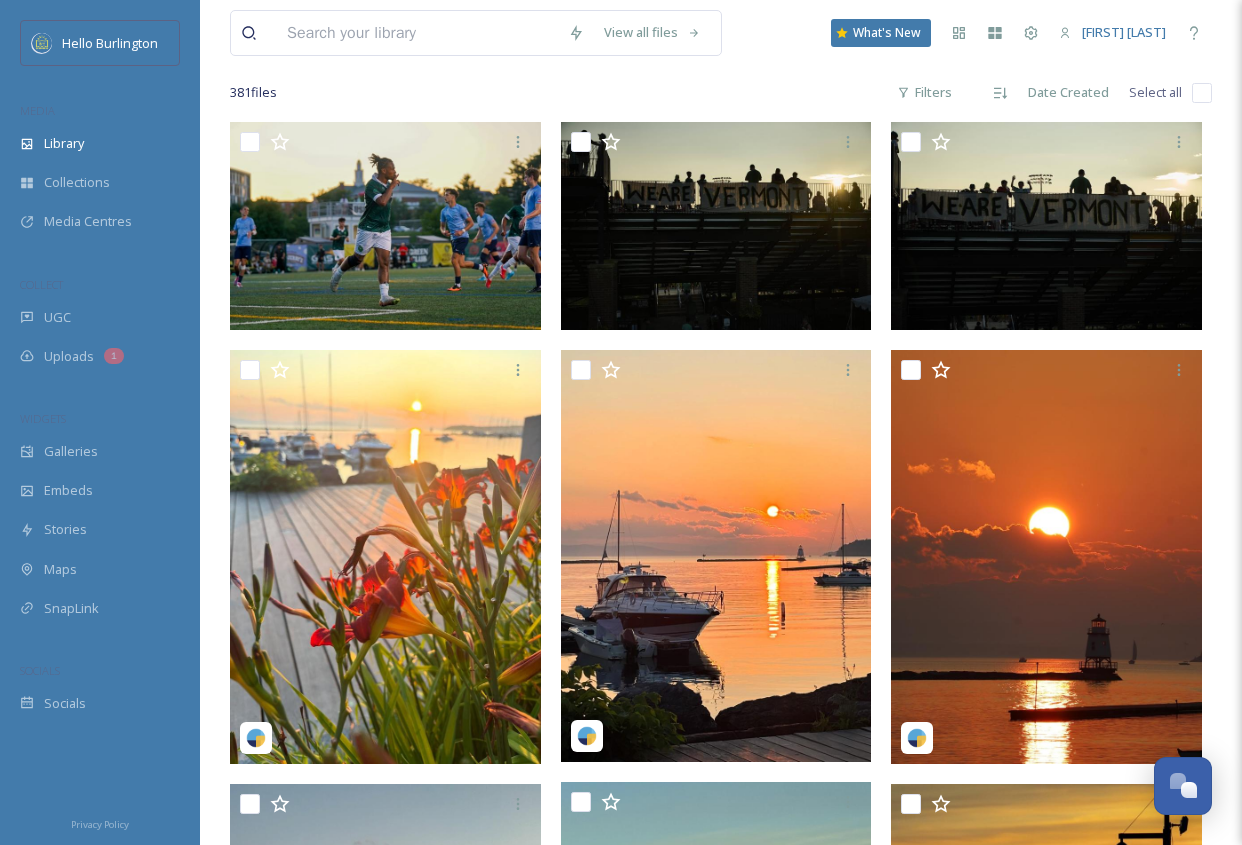 scroll, scrollTop: 150, scrollLeft: 0, axis: vertical 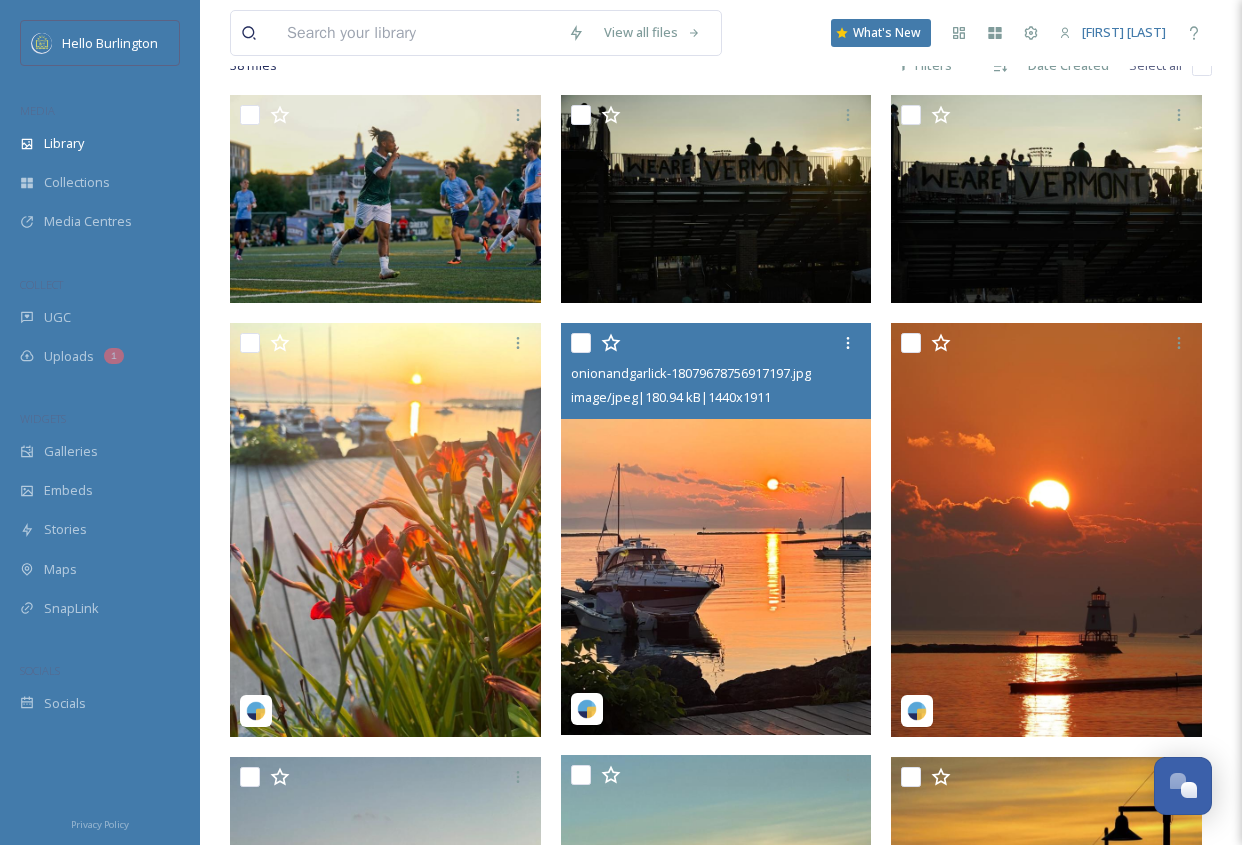 click at bounding box center [716, 528] 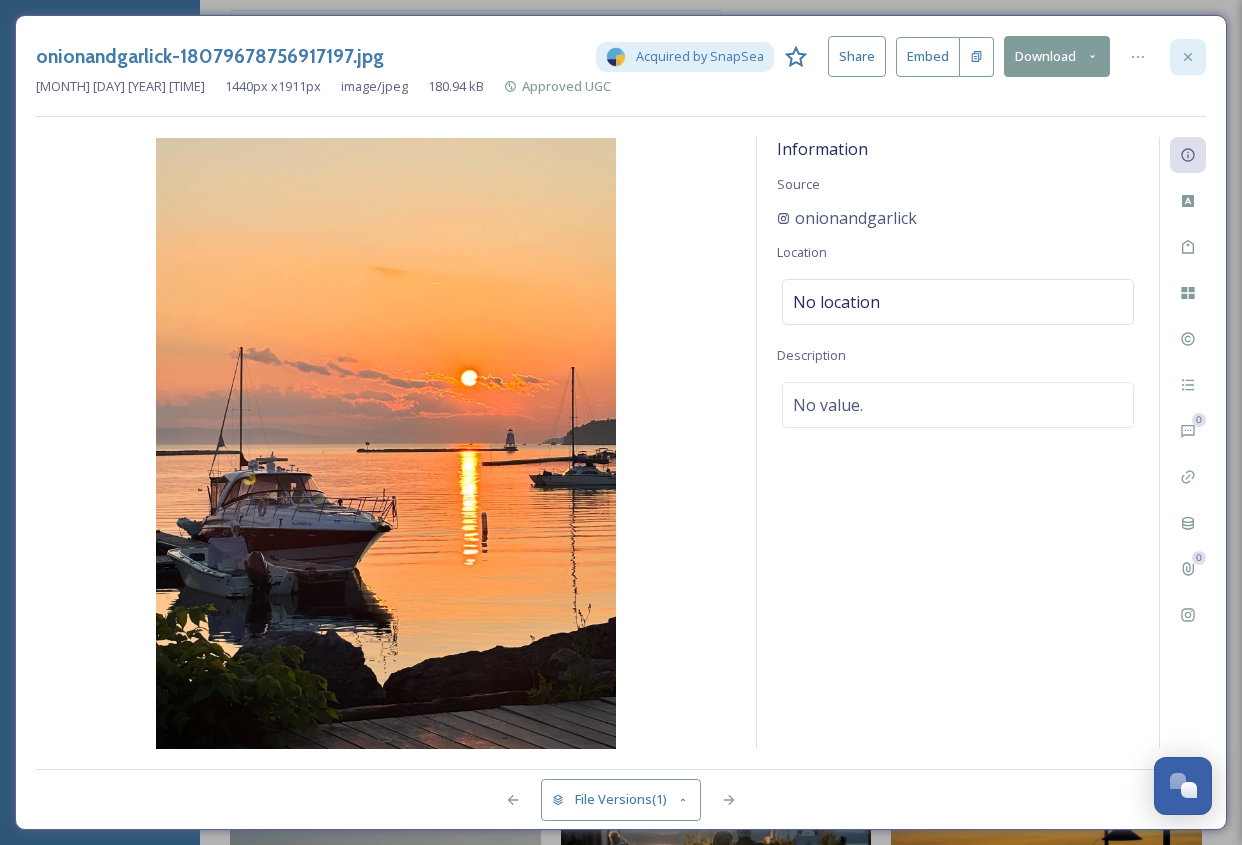 click 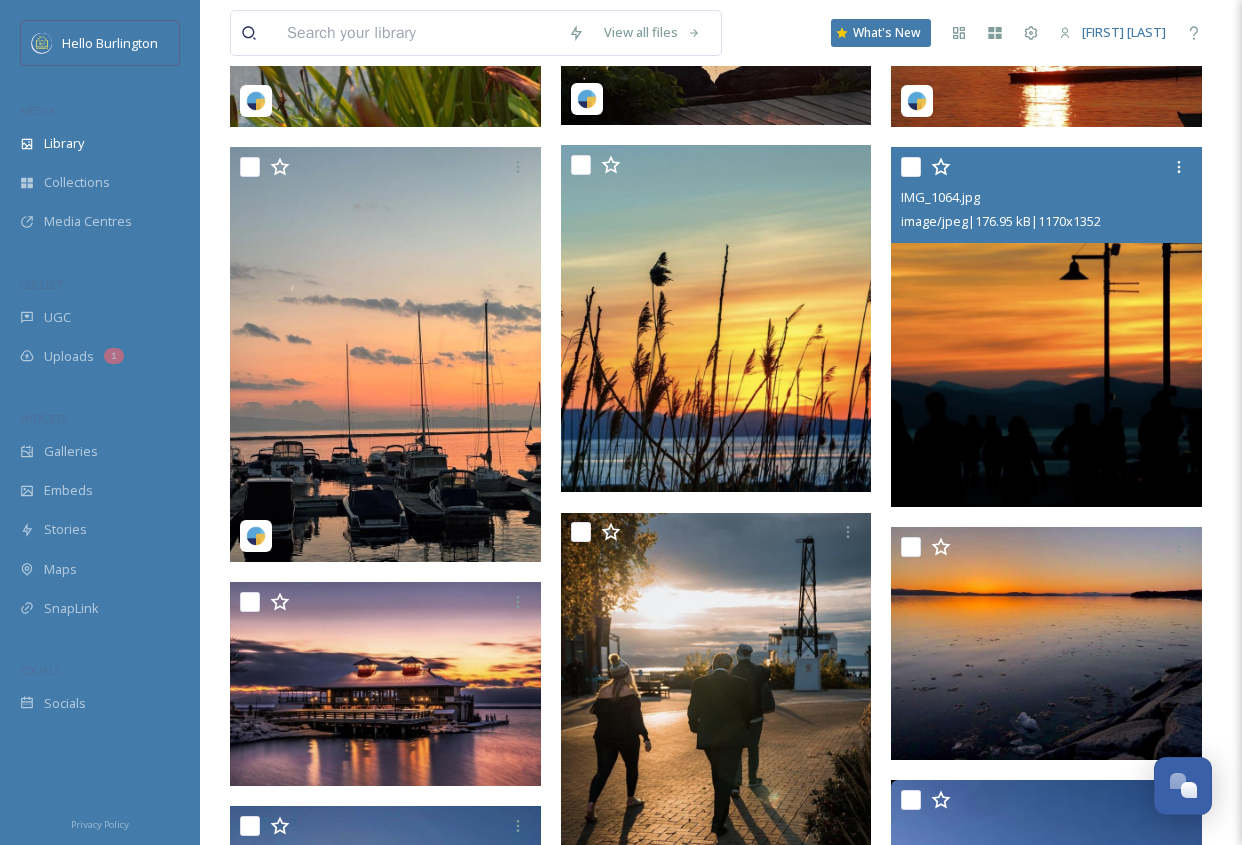 scroll, scrollTop: 781, scrollLeft: 0, axis: vertical 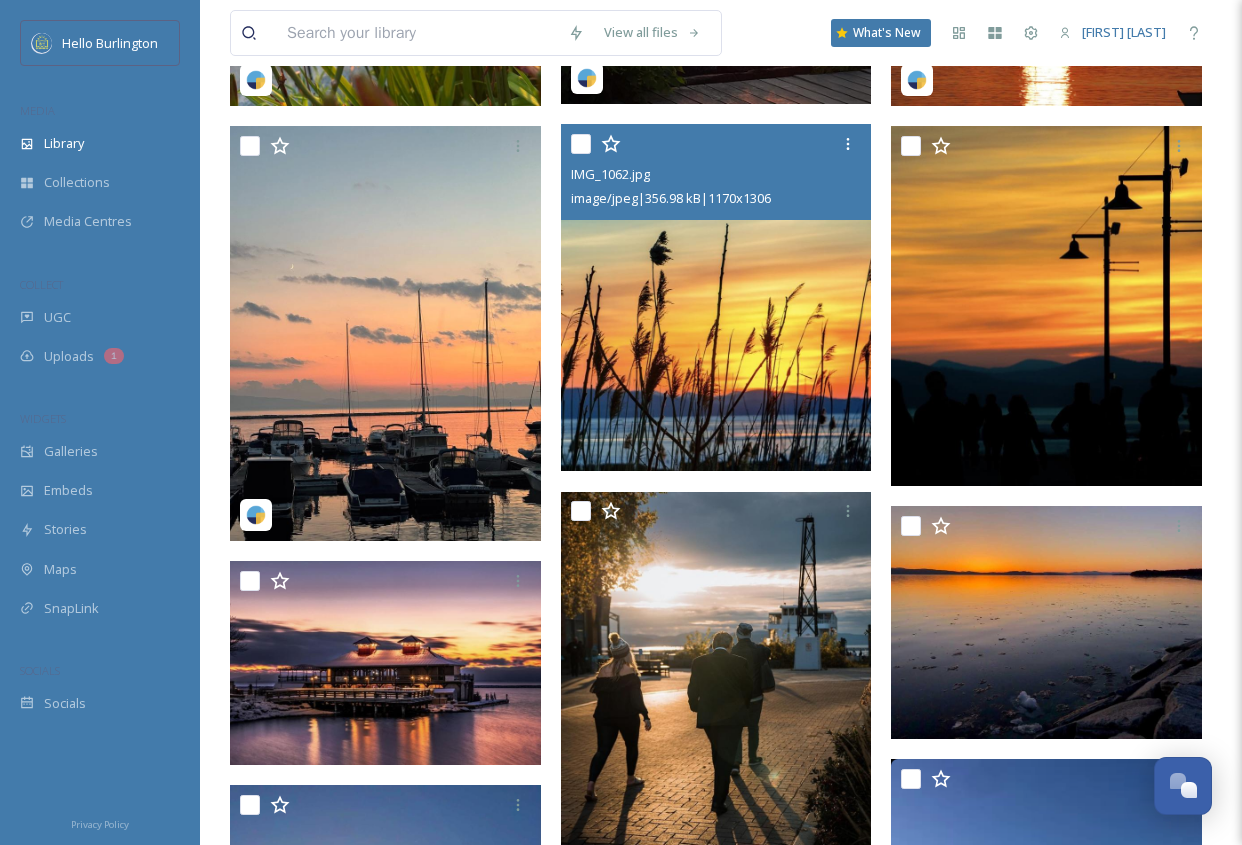 click at bounding box center (716, 297) 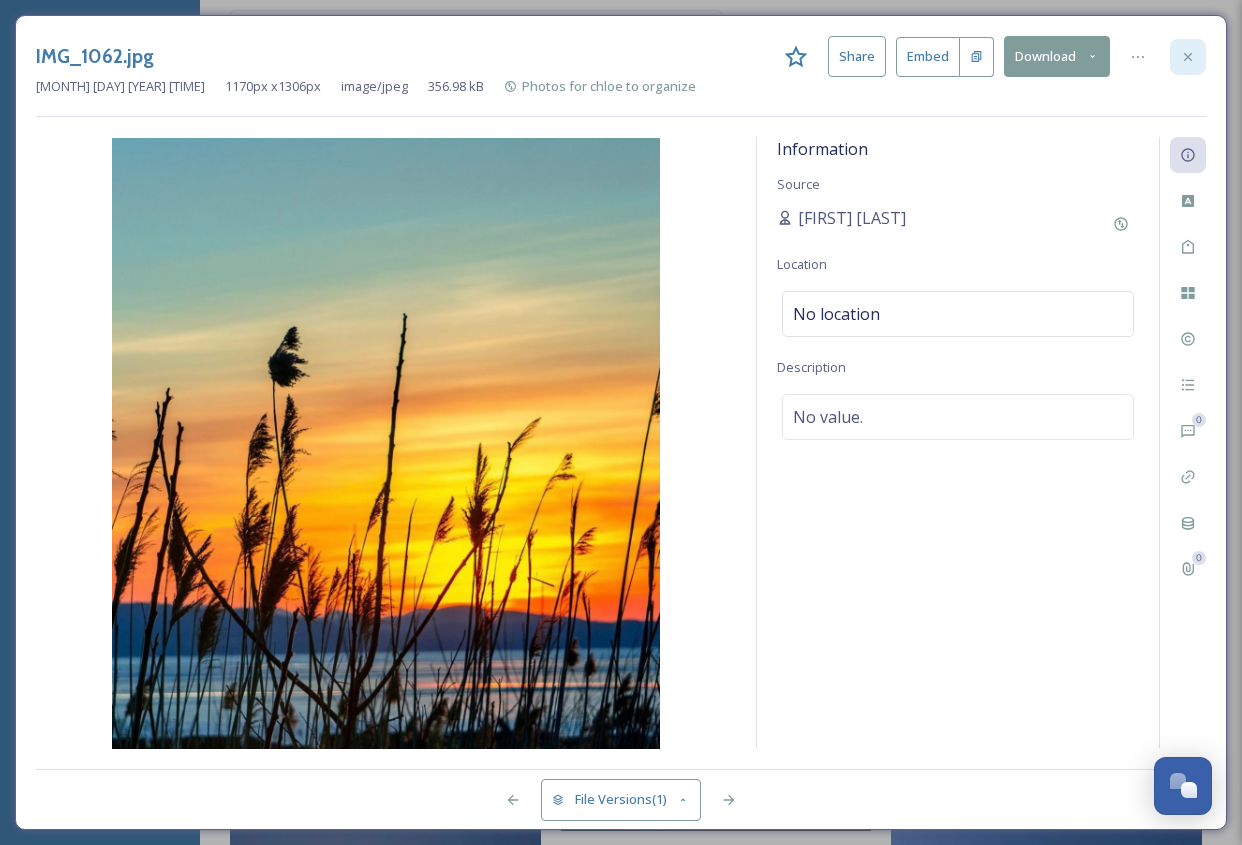 click 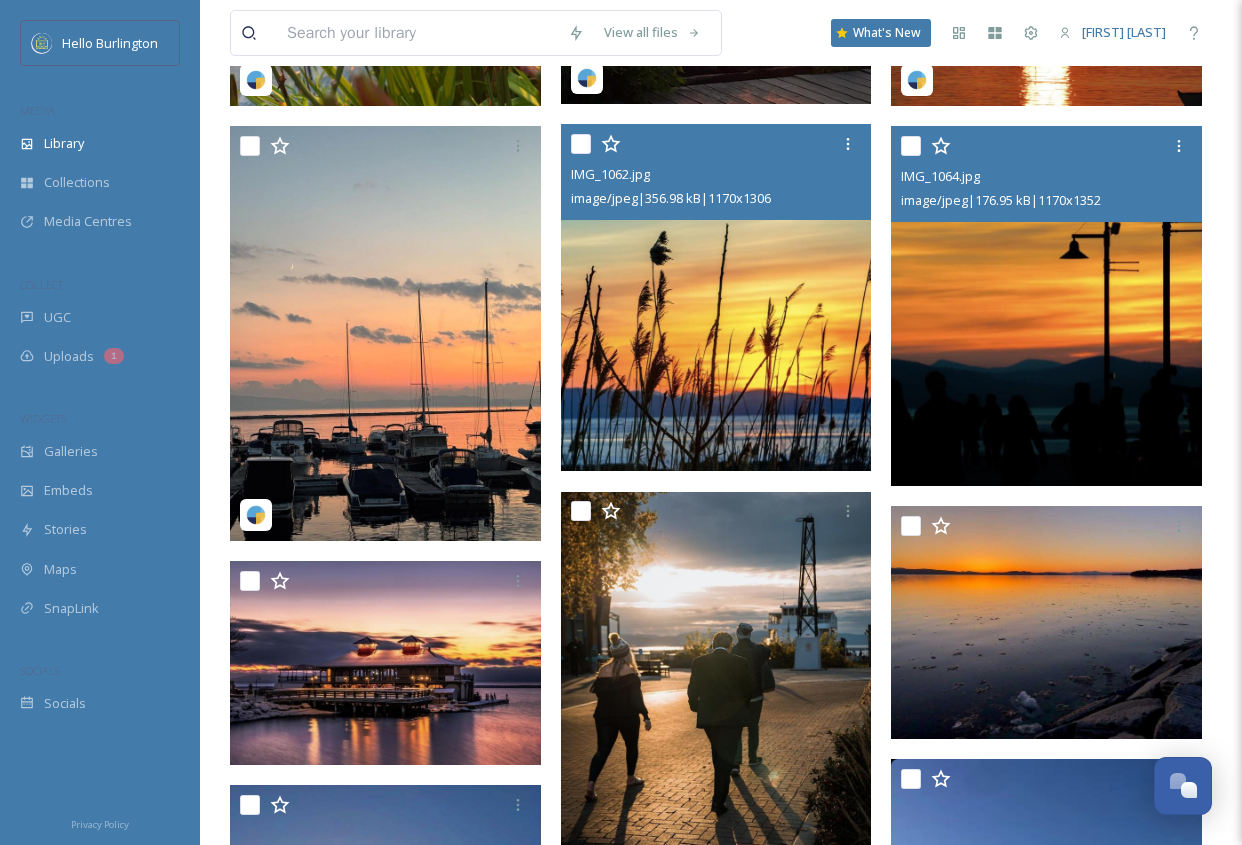 click at bounding box center [1046, 305] 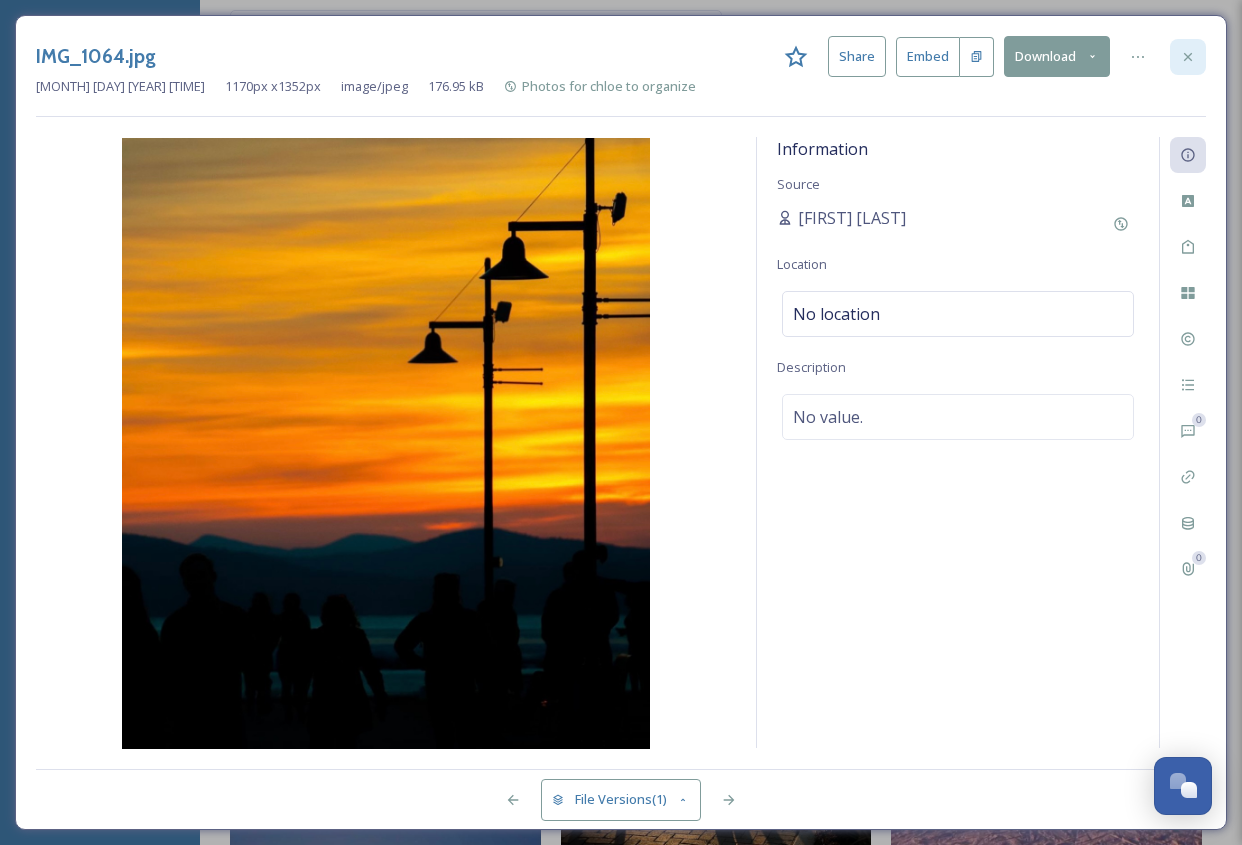 click 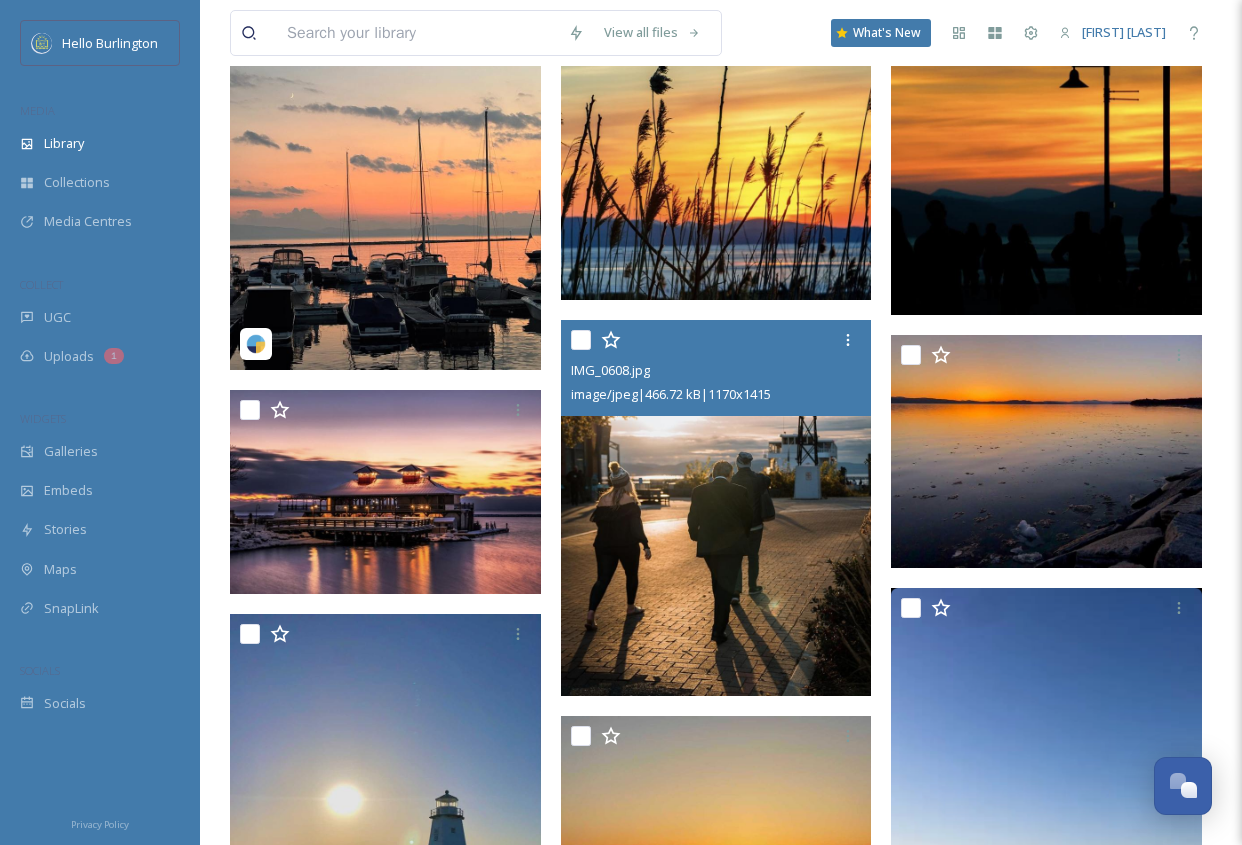 scroll, scrollTop: 969, scrollLeft: 0, axis: vertical 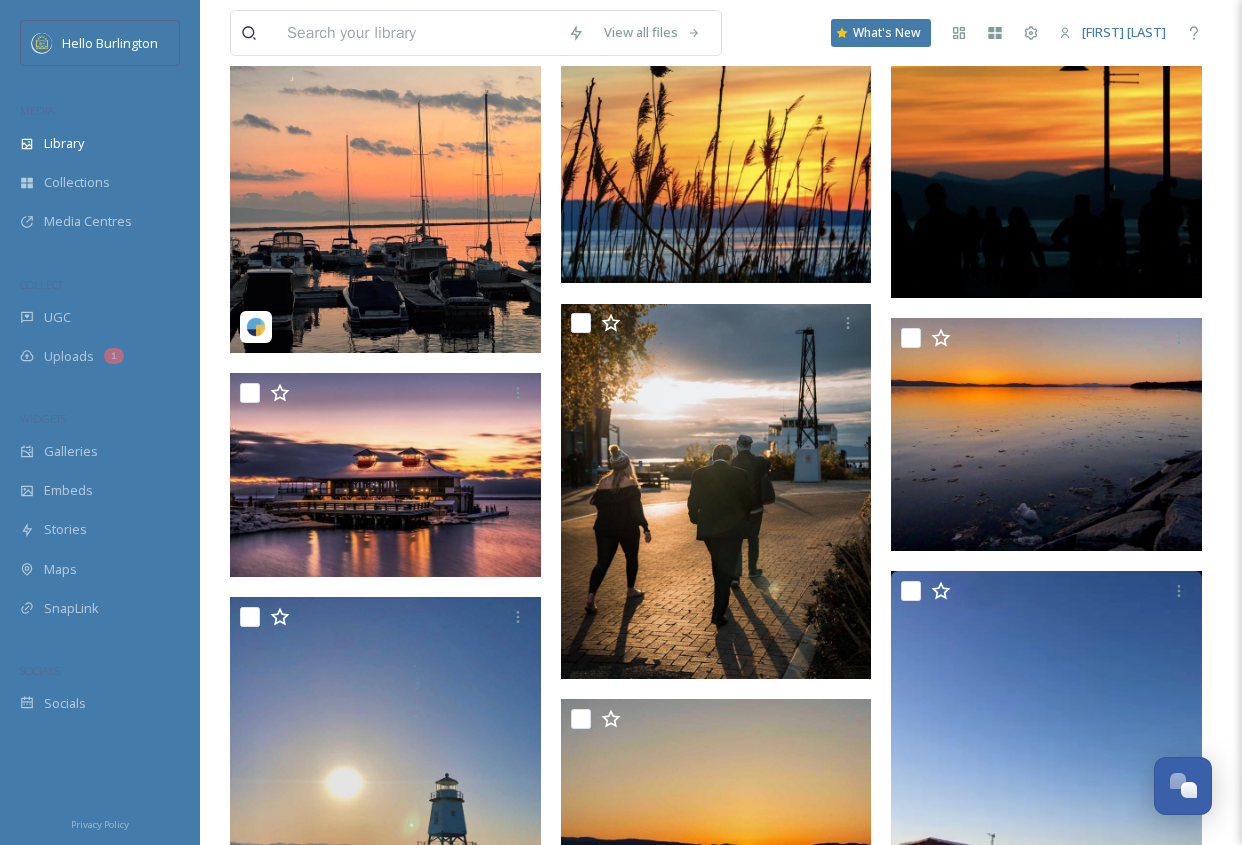 click at bounding box center [385, 145] 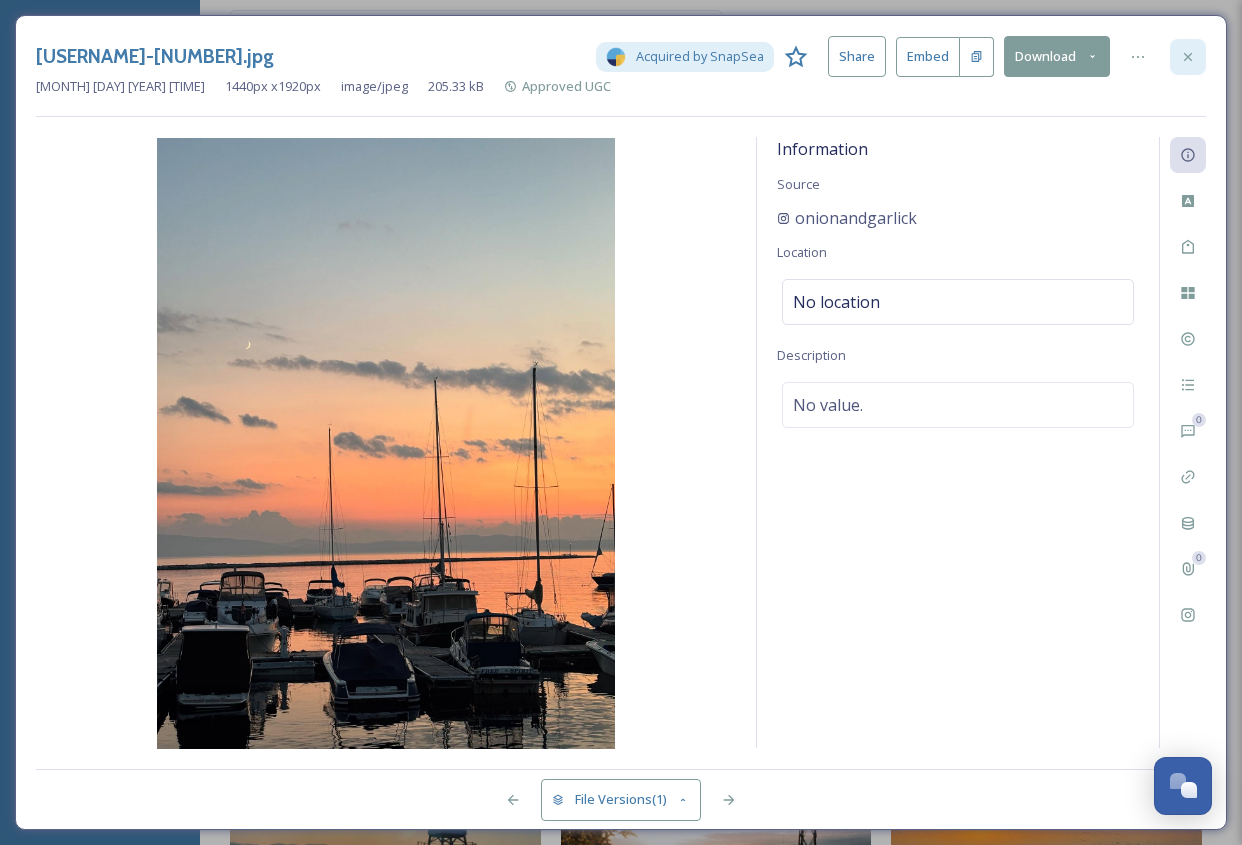 click at bounding box center [1188, 57] 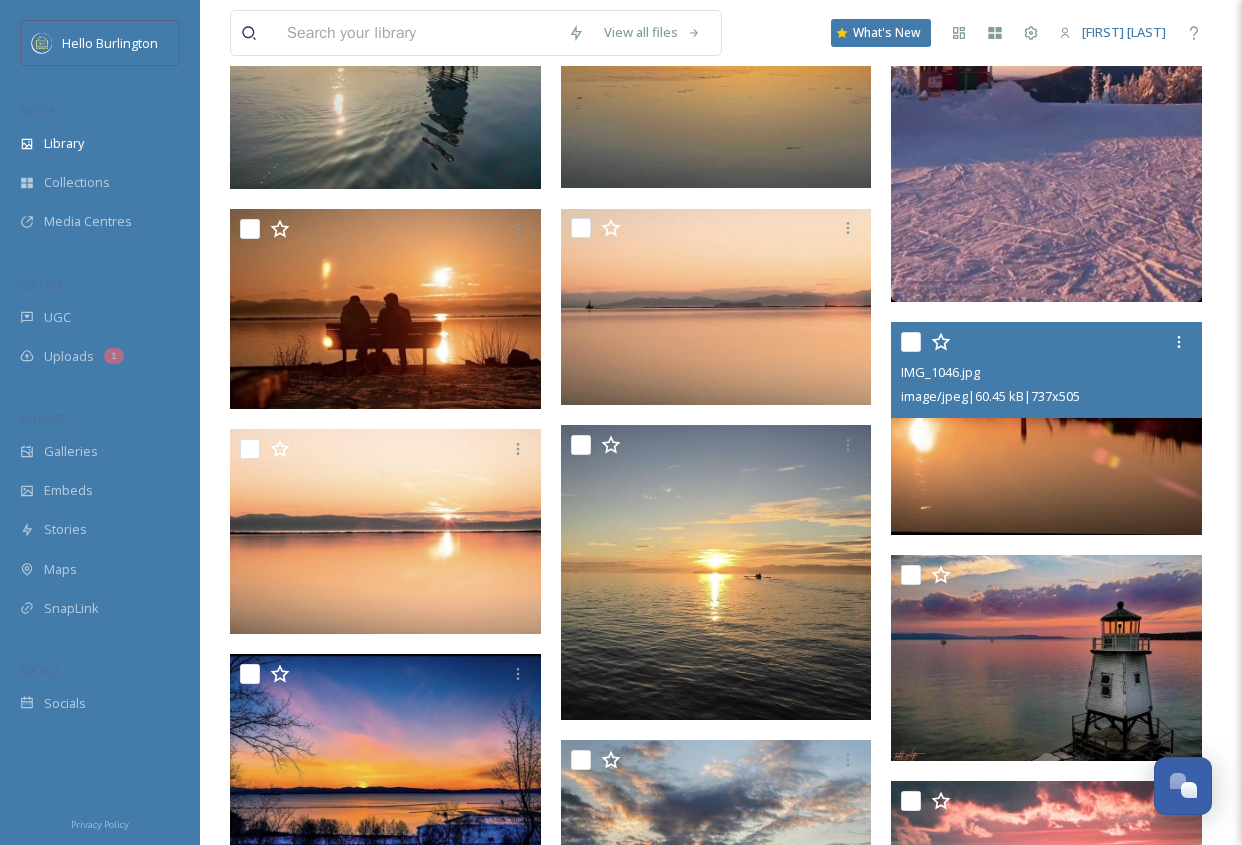 scroll, scrollTop: 2013, scrollLeft: 0, axis: vertical 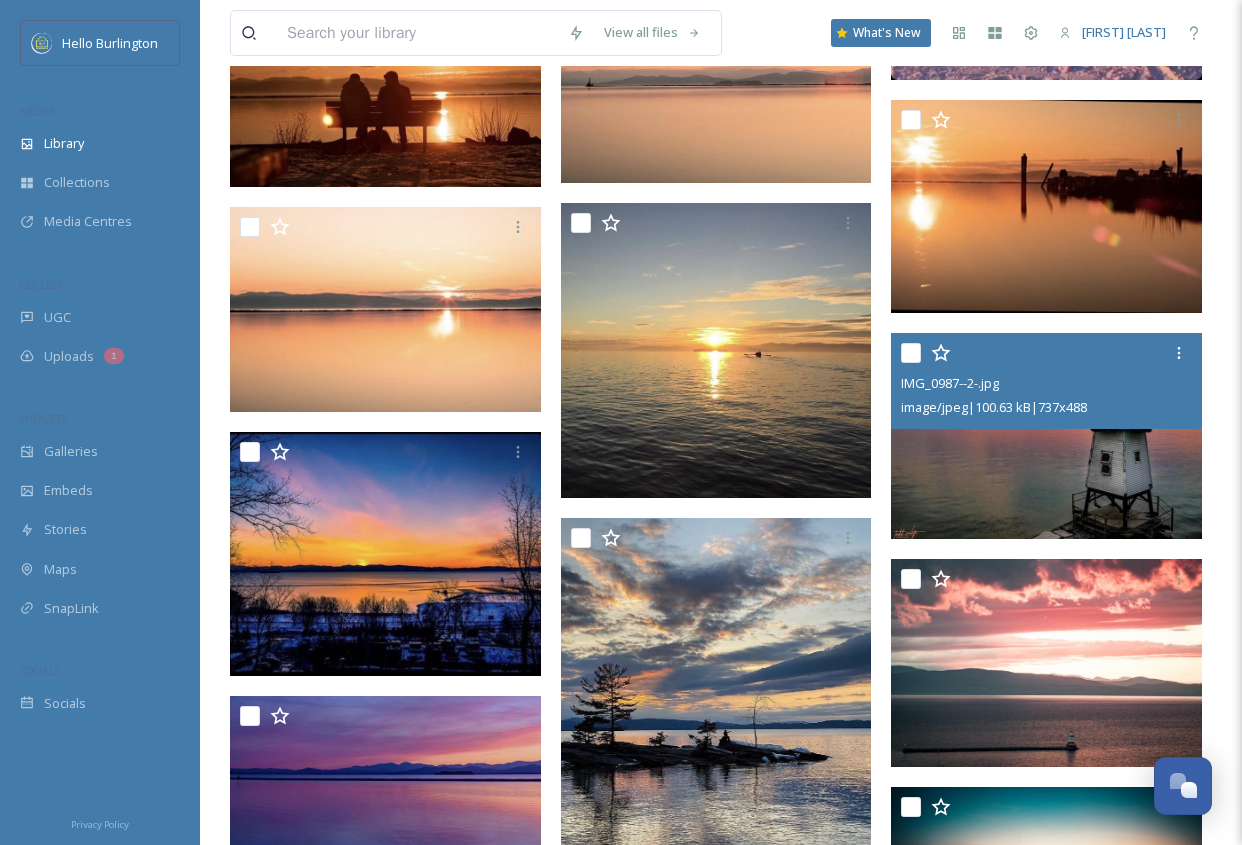 click at bounding box center [1046, 436] 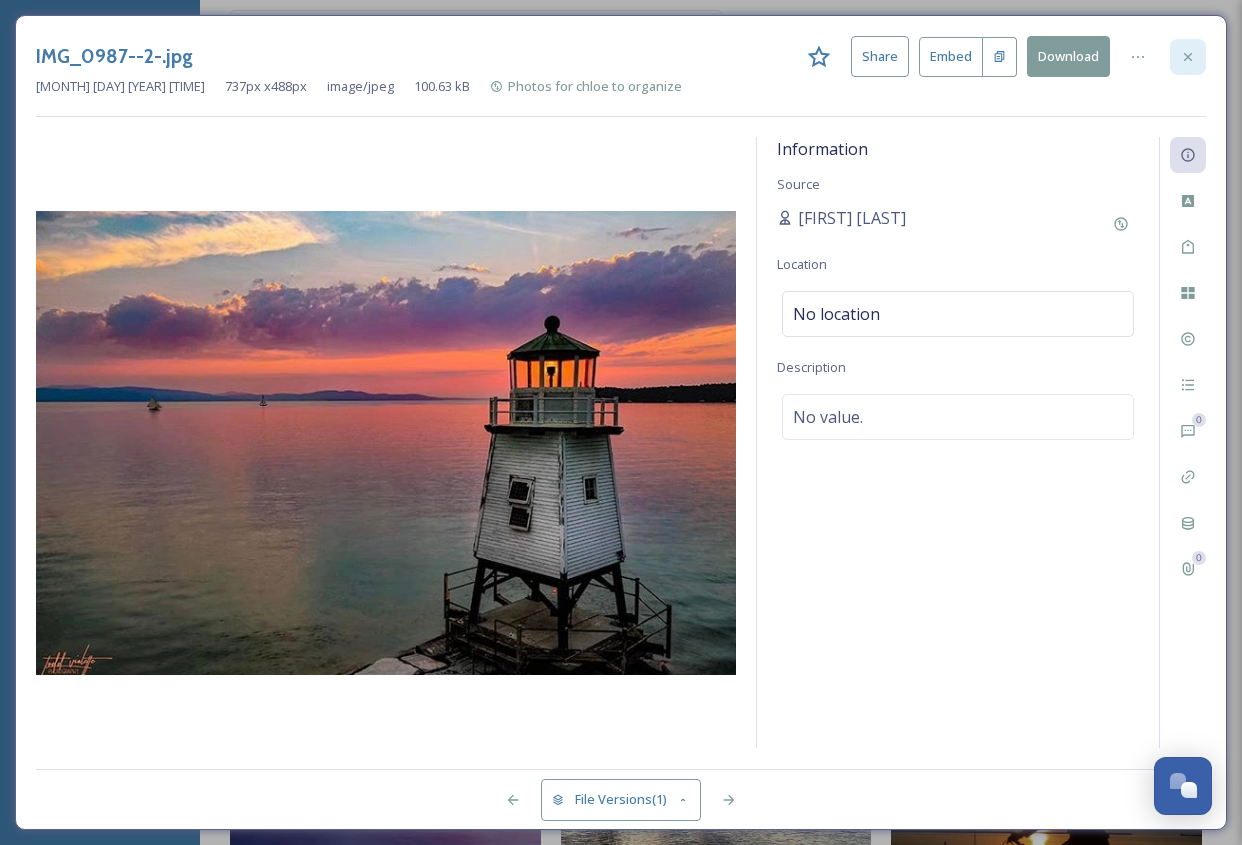 click 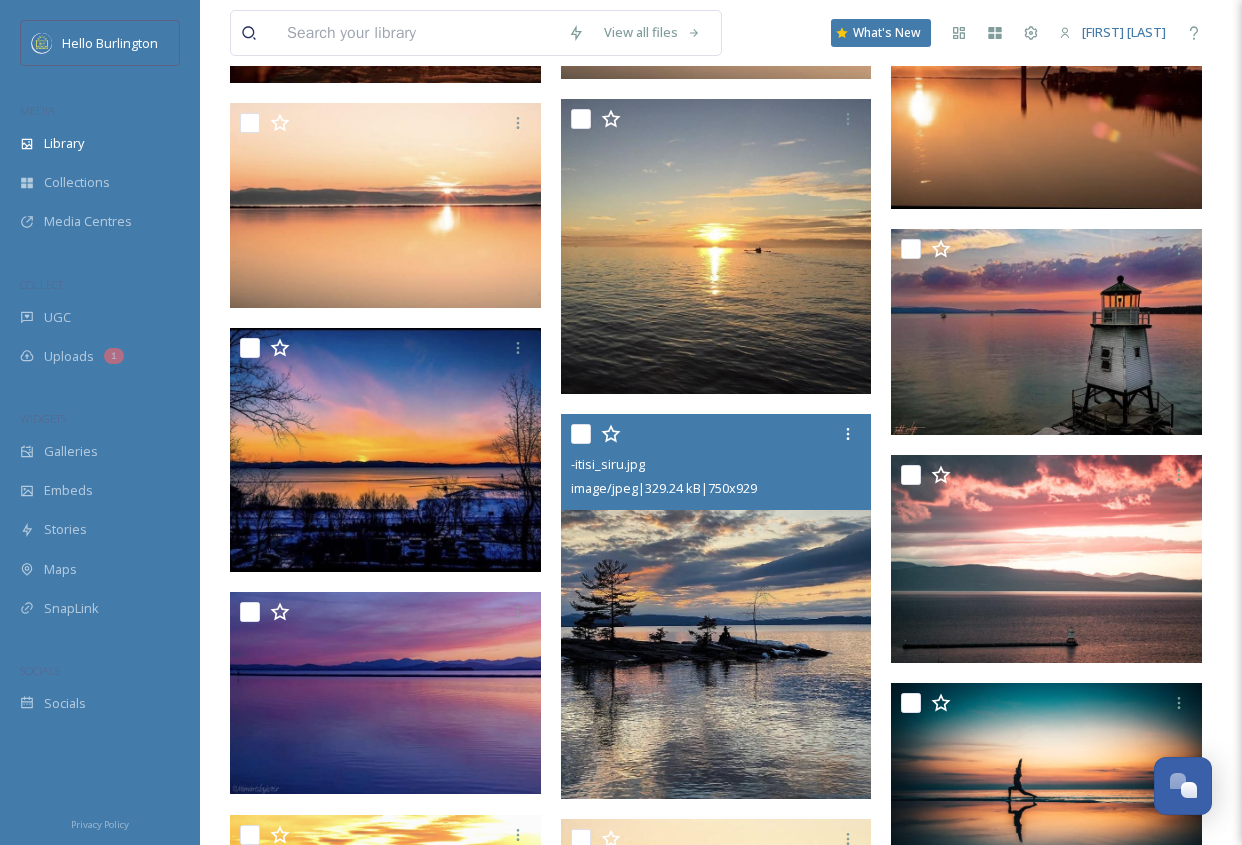 scroll, scrollTop: 2225, scrollLeft: 0, axis: vertical 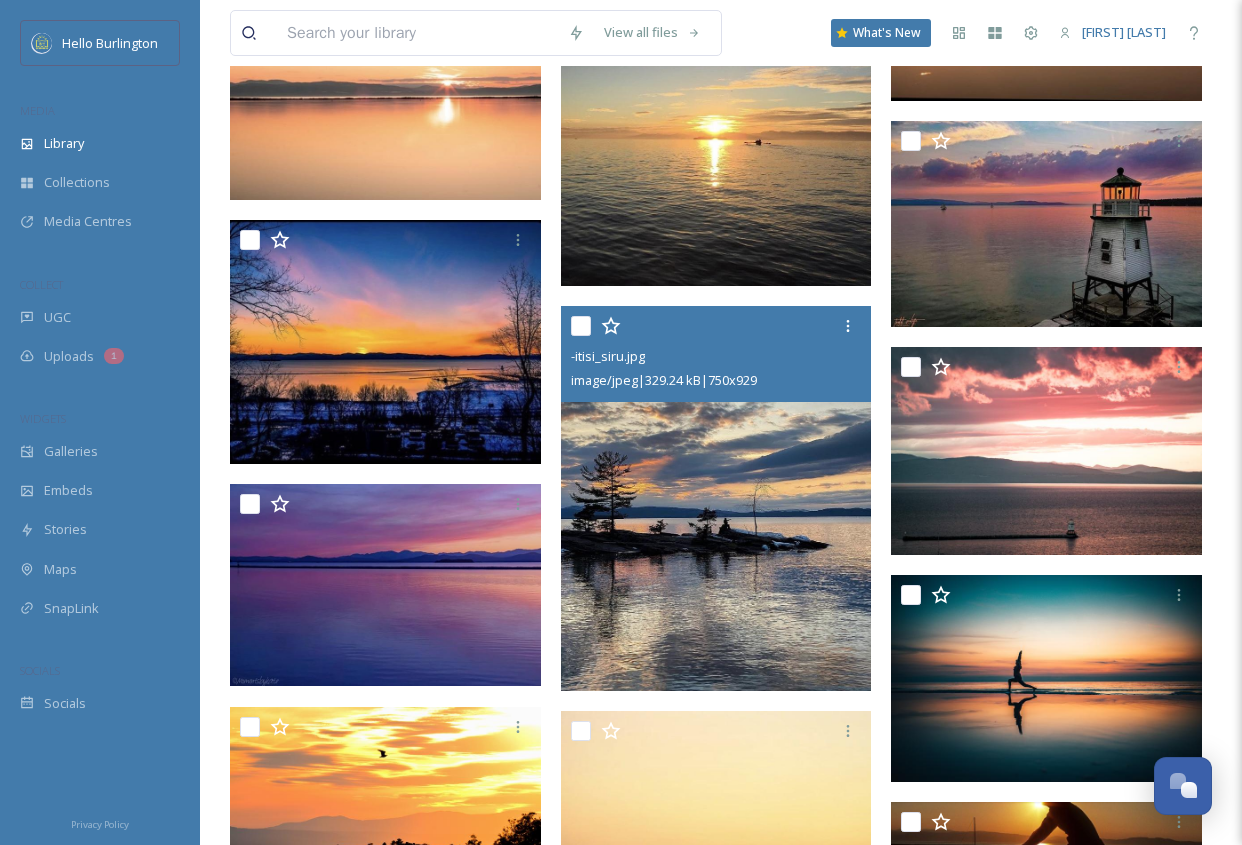 click at bounding box center (716, 498) 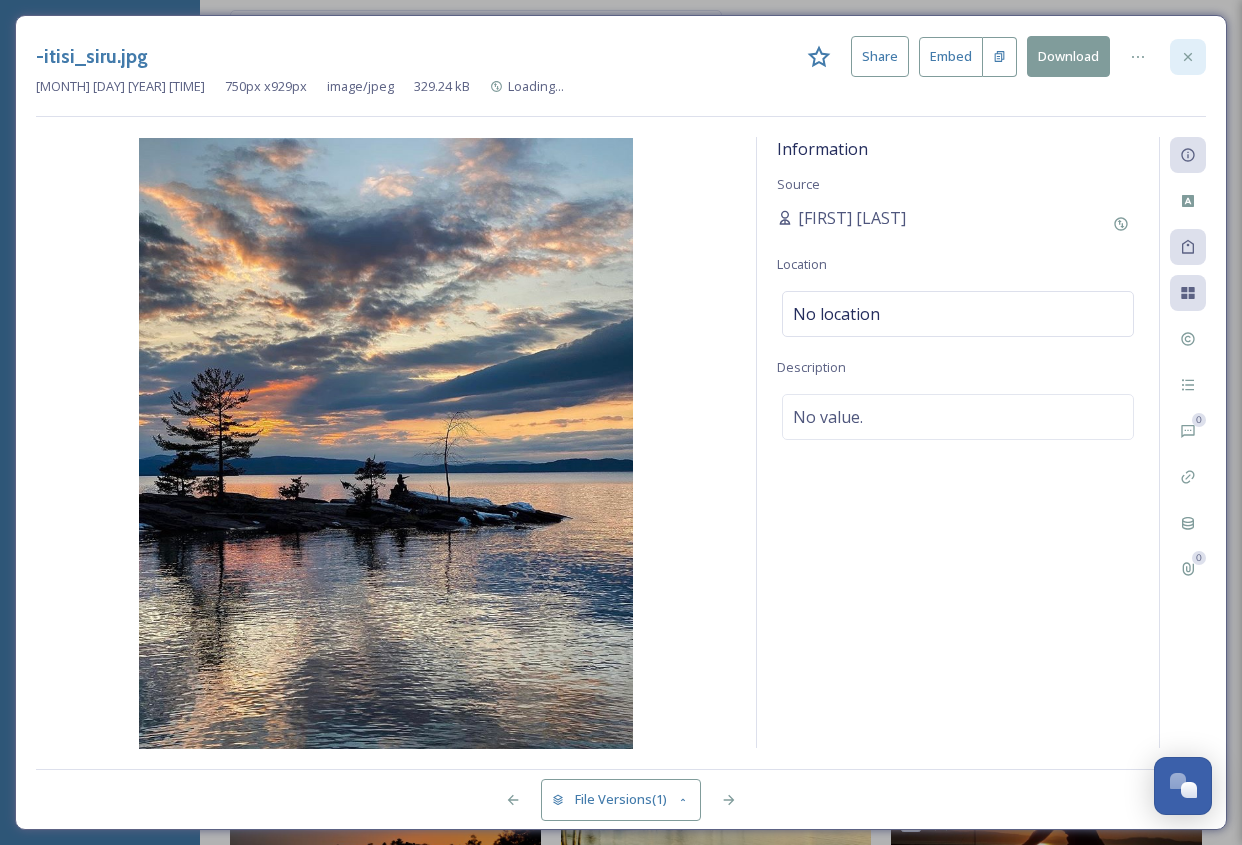 click 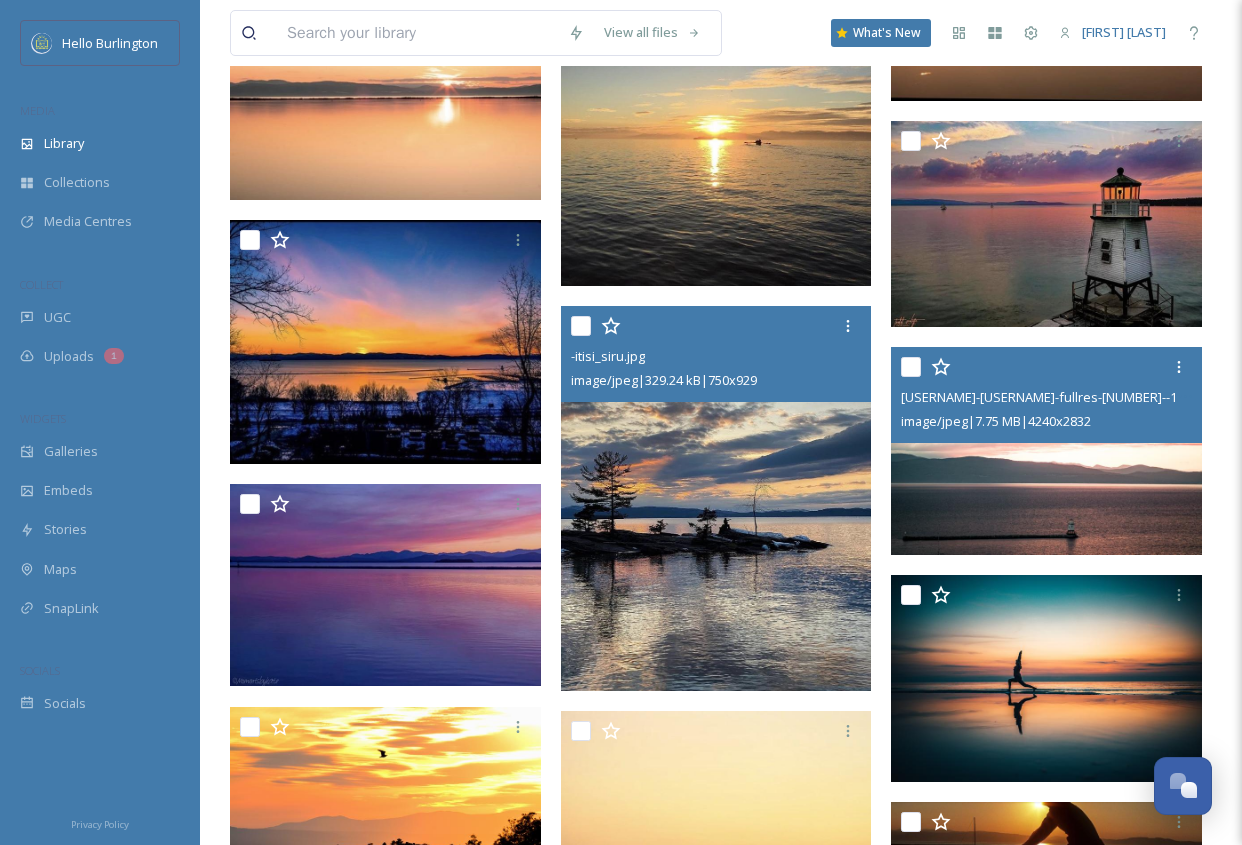 click at bounding box center [1046, 451] 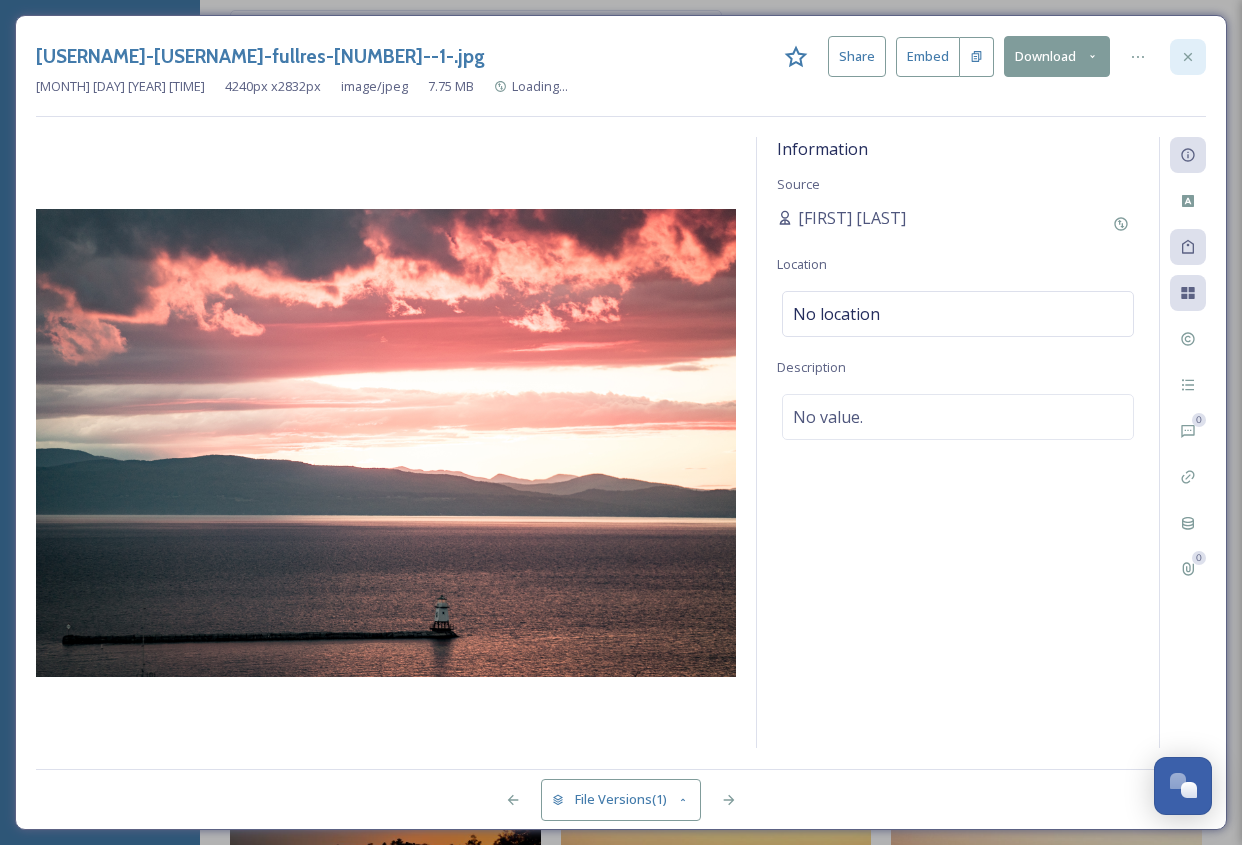 click at bounding box center [1188, 57] 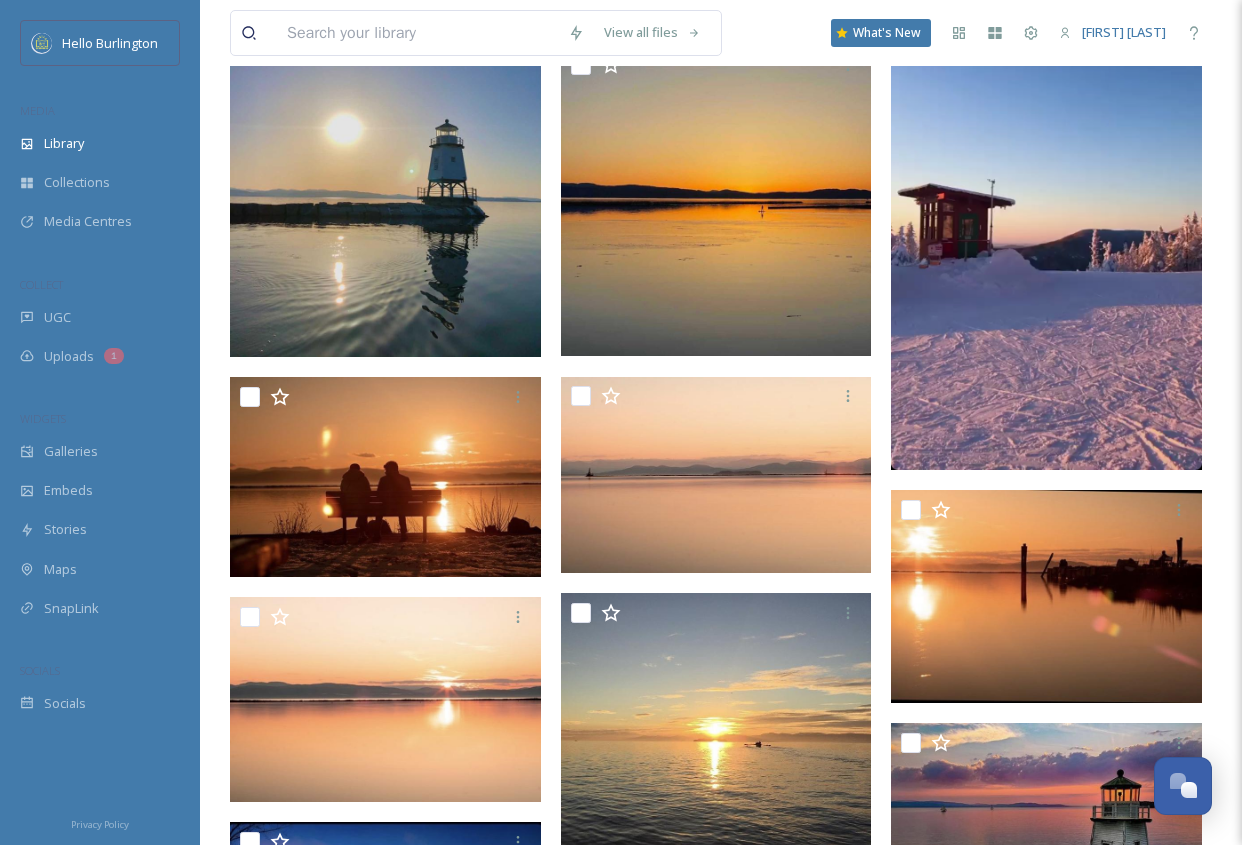 scroll, scrollTop: 2077, scrollLeft: 0, axis: vertical 